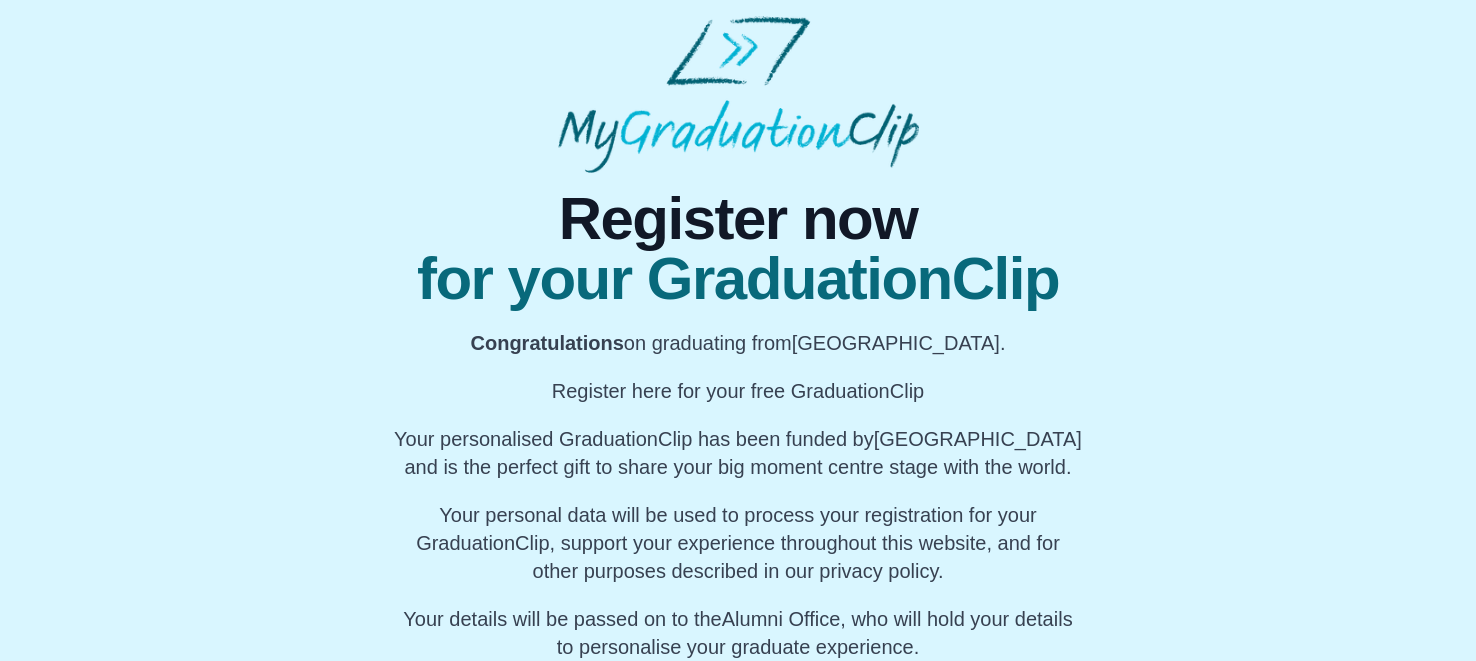 scroll, scrollTop: 149, scrollLeft: 0, axis: vertical 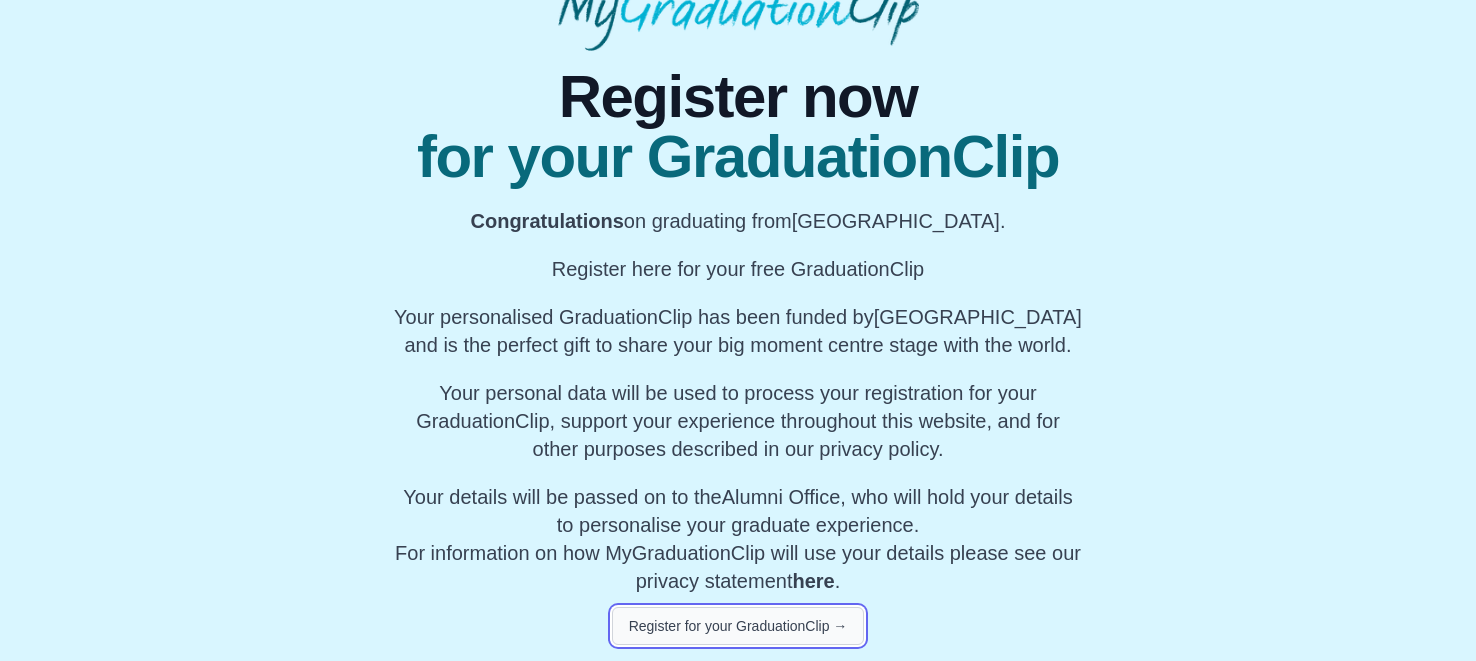 click on "Register for your GraduationClip →" at bounding box center [738, 626] 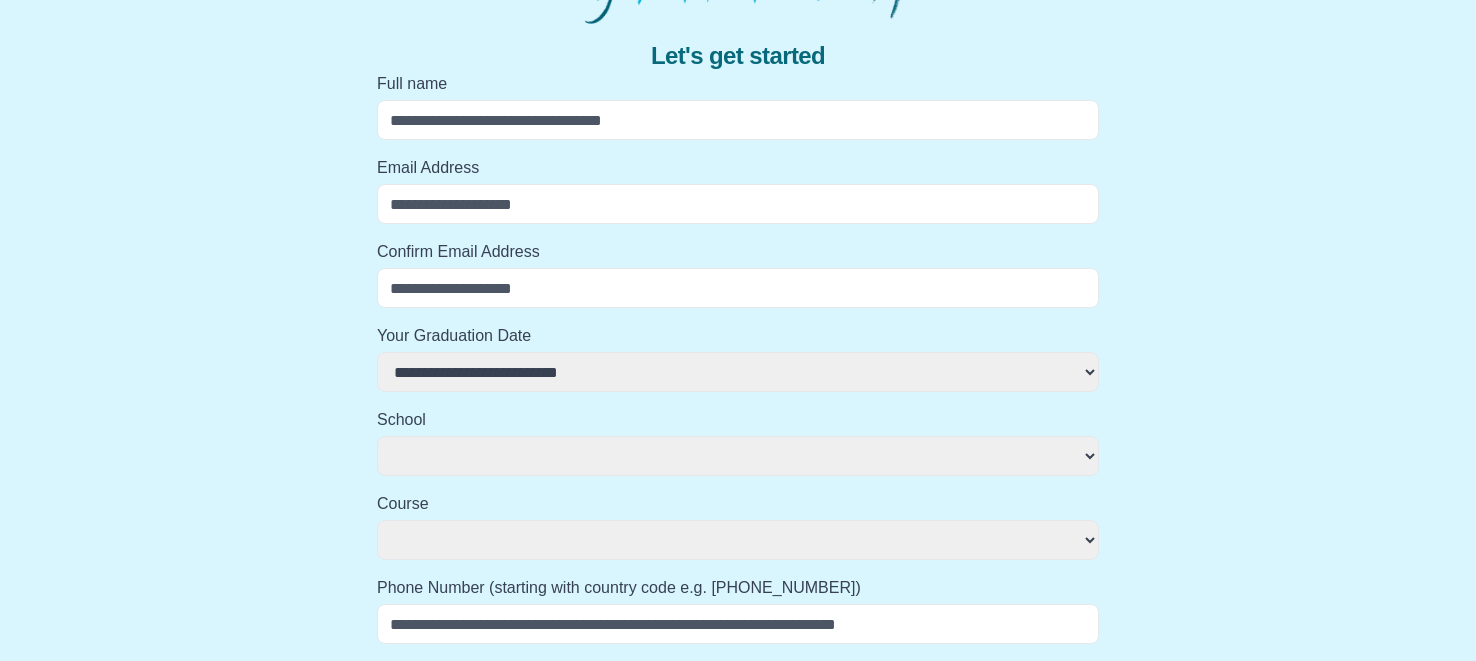 click on "Full name" at bounding box center [738, 120] 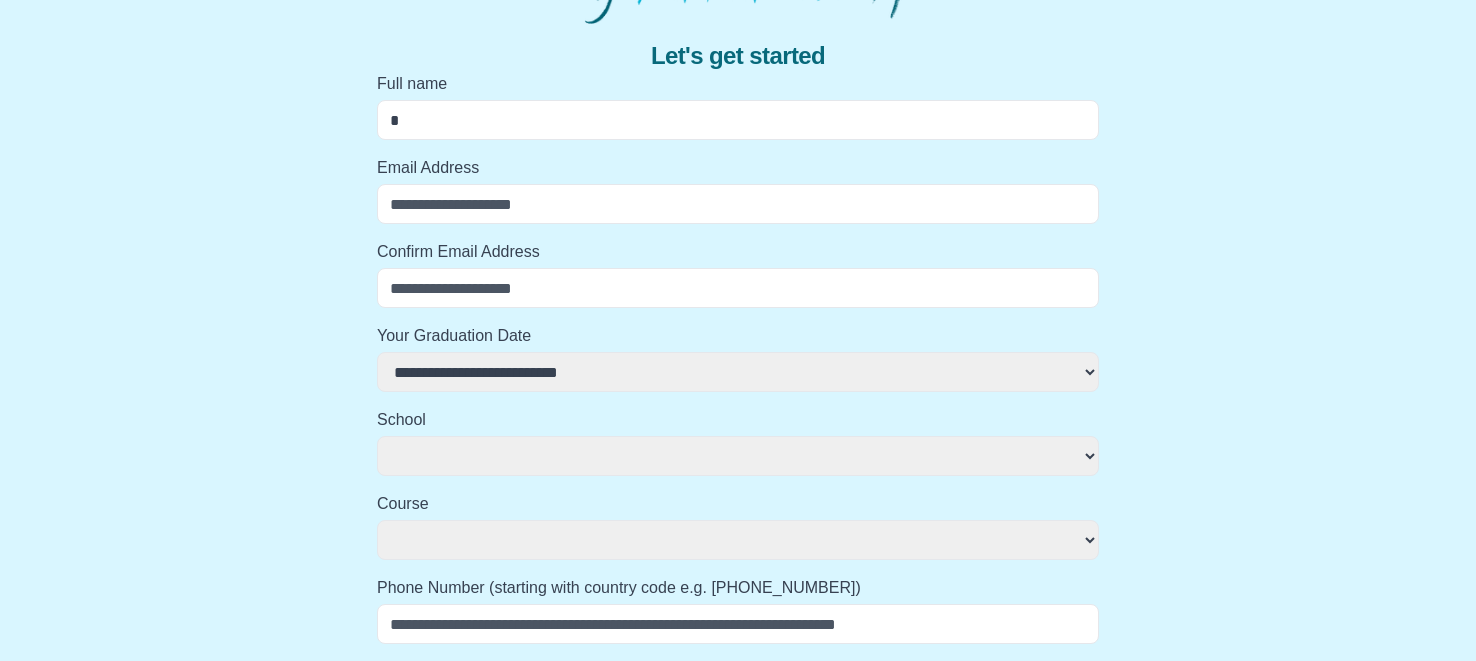 select 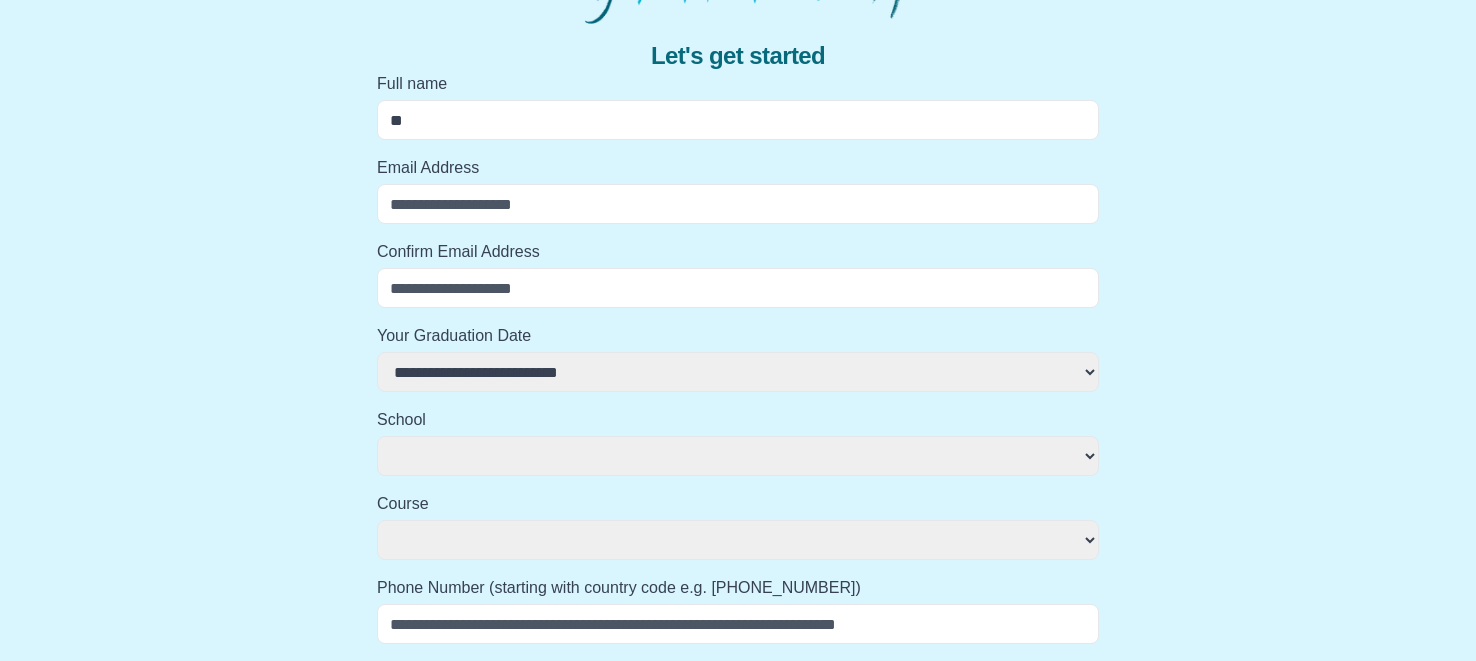 select 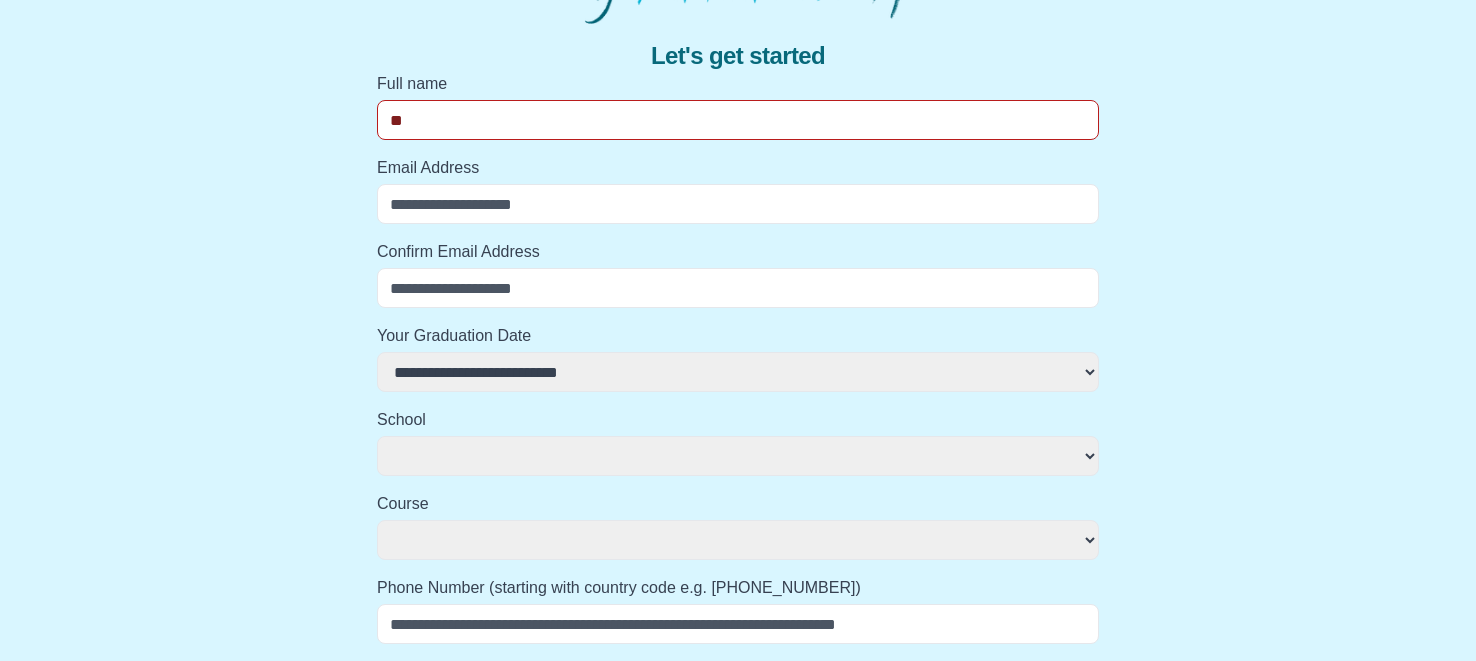 type on "***" 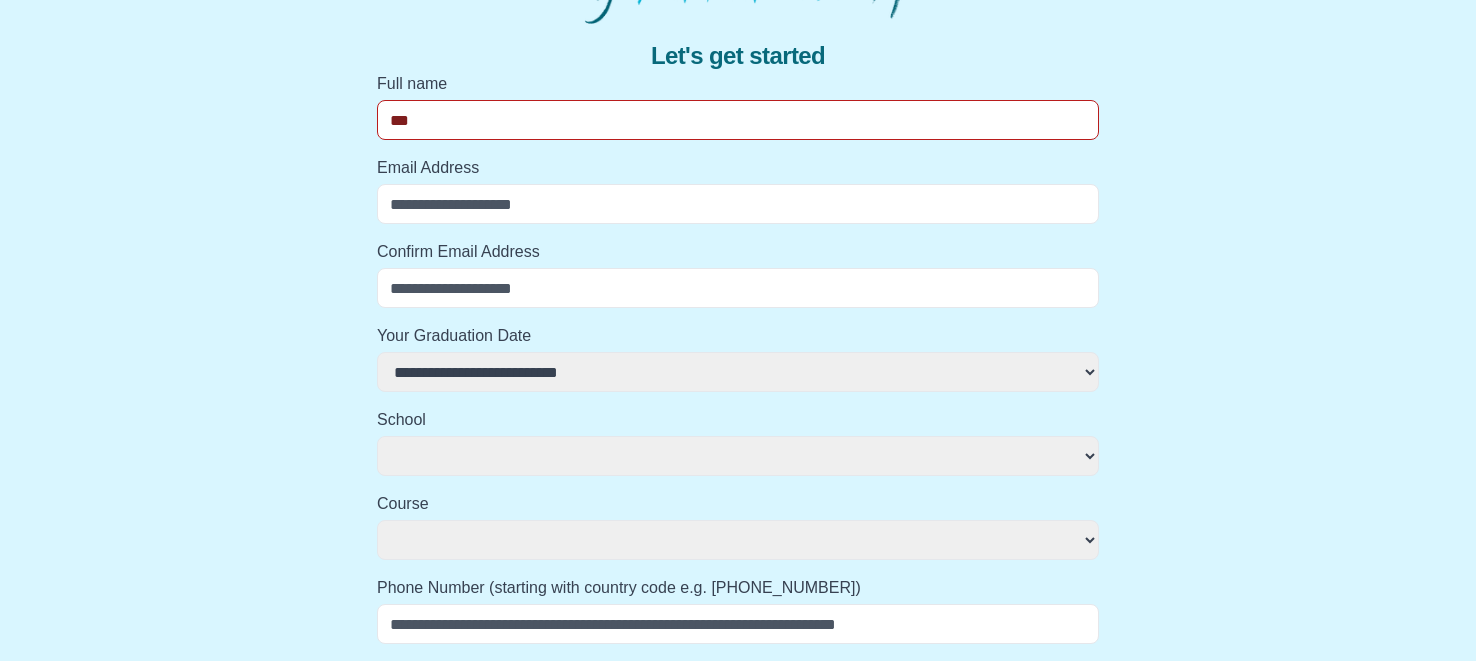 select 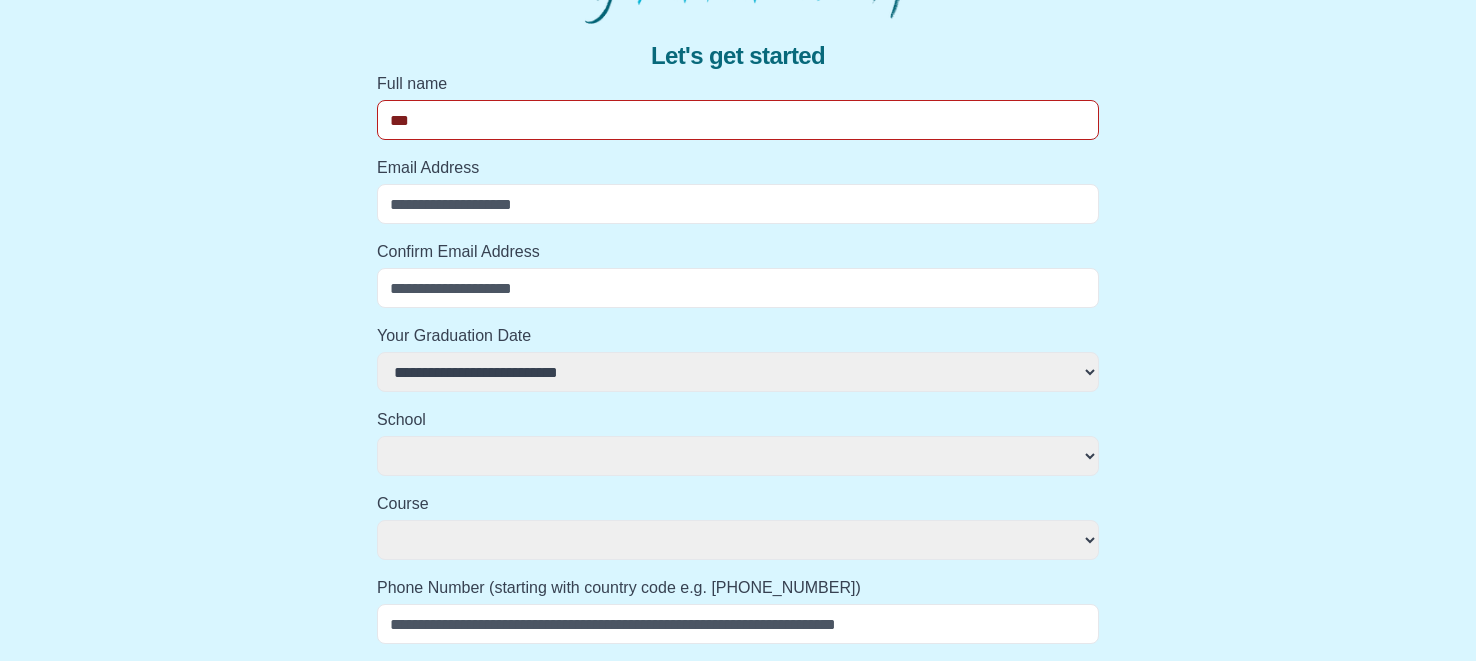 type on "****" 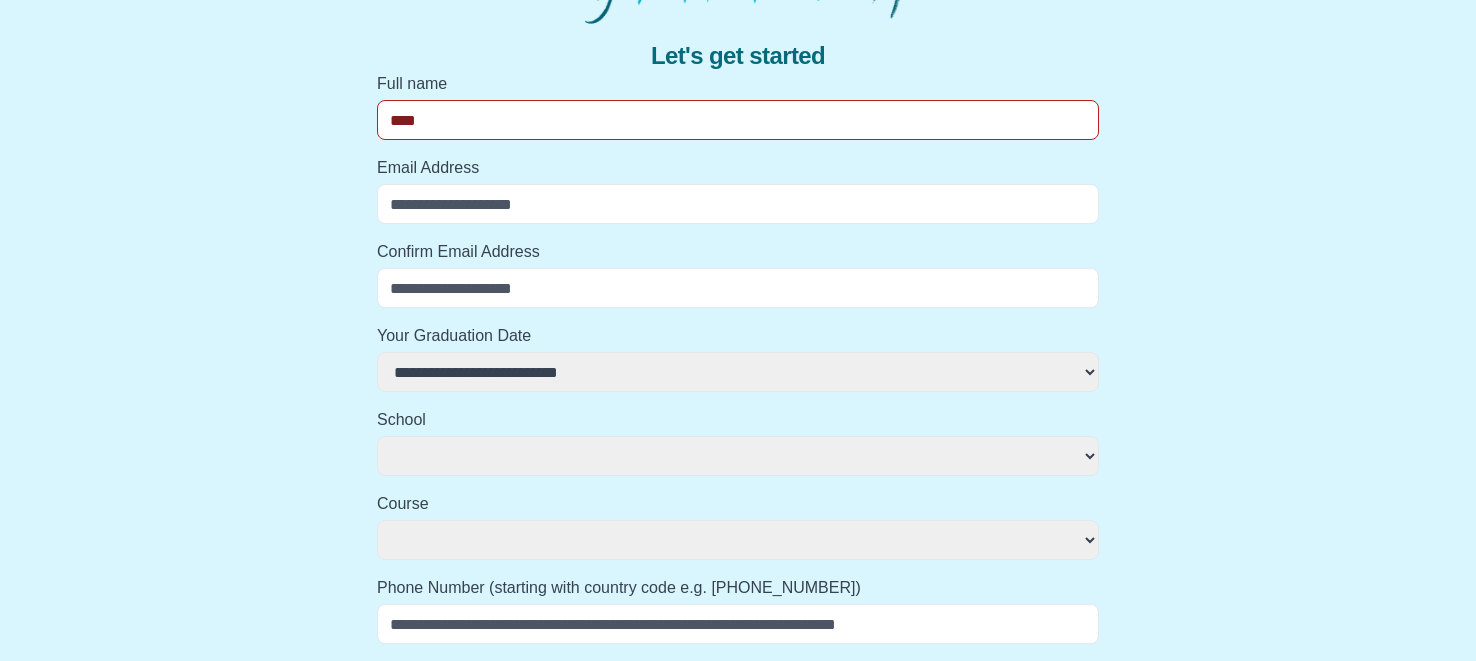select 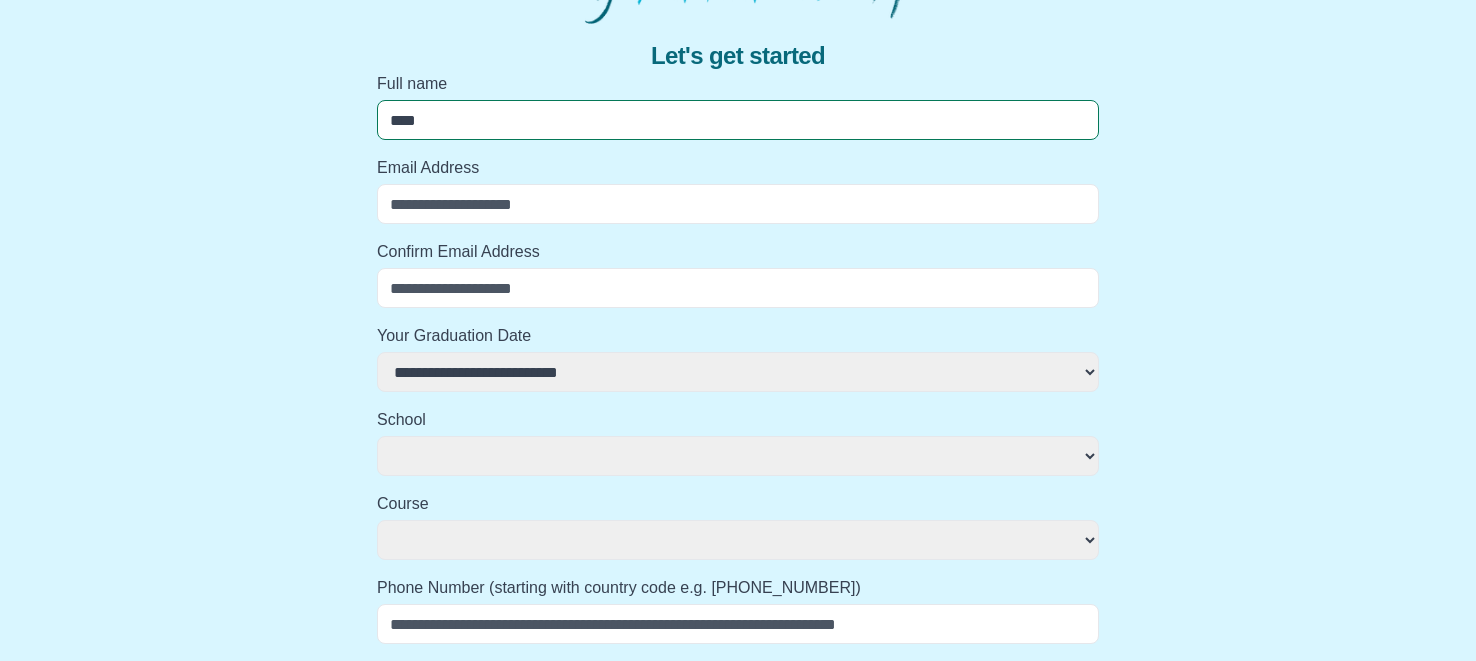 type on "*****" 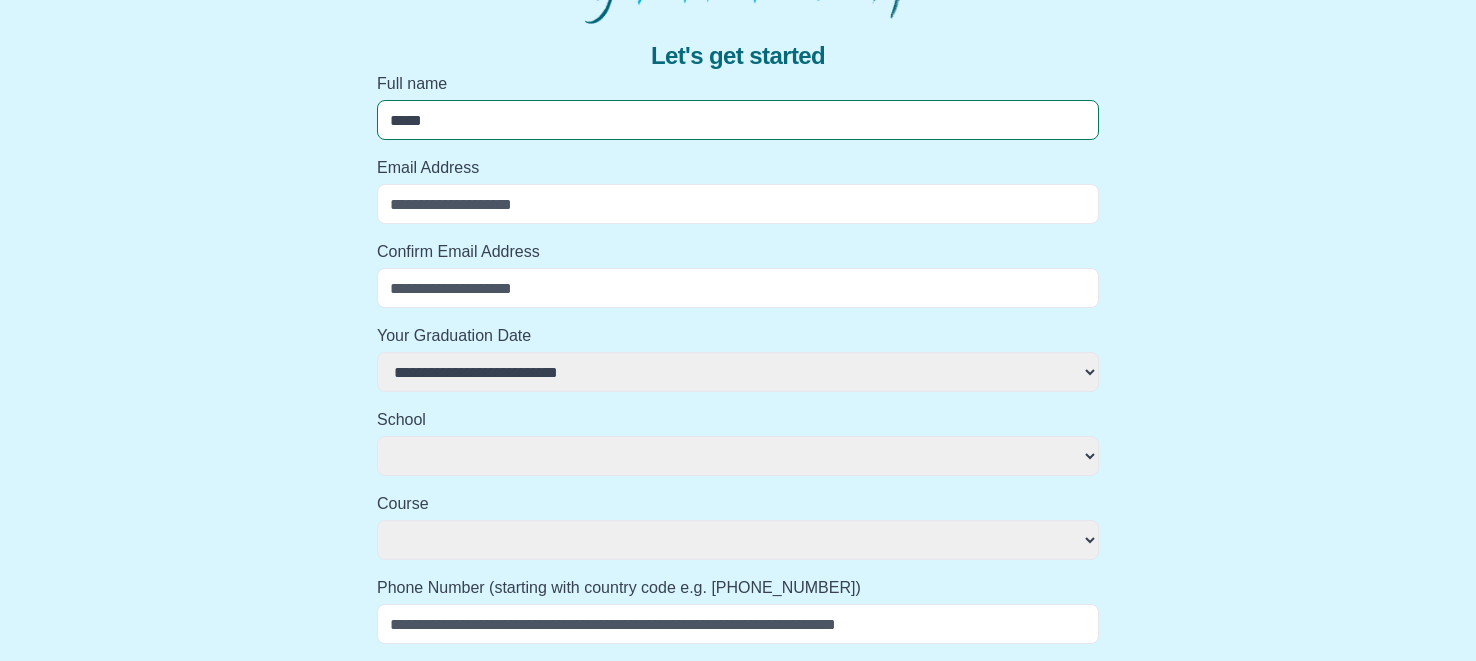 select 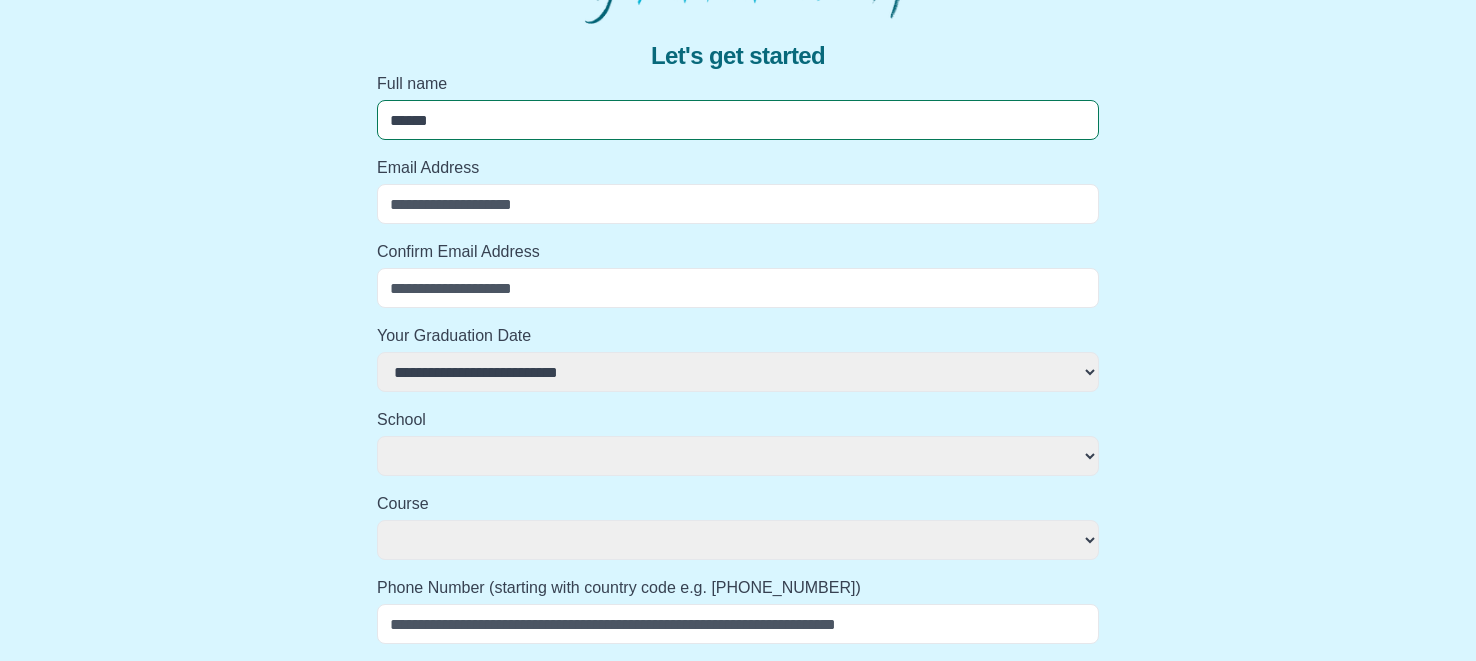 select 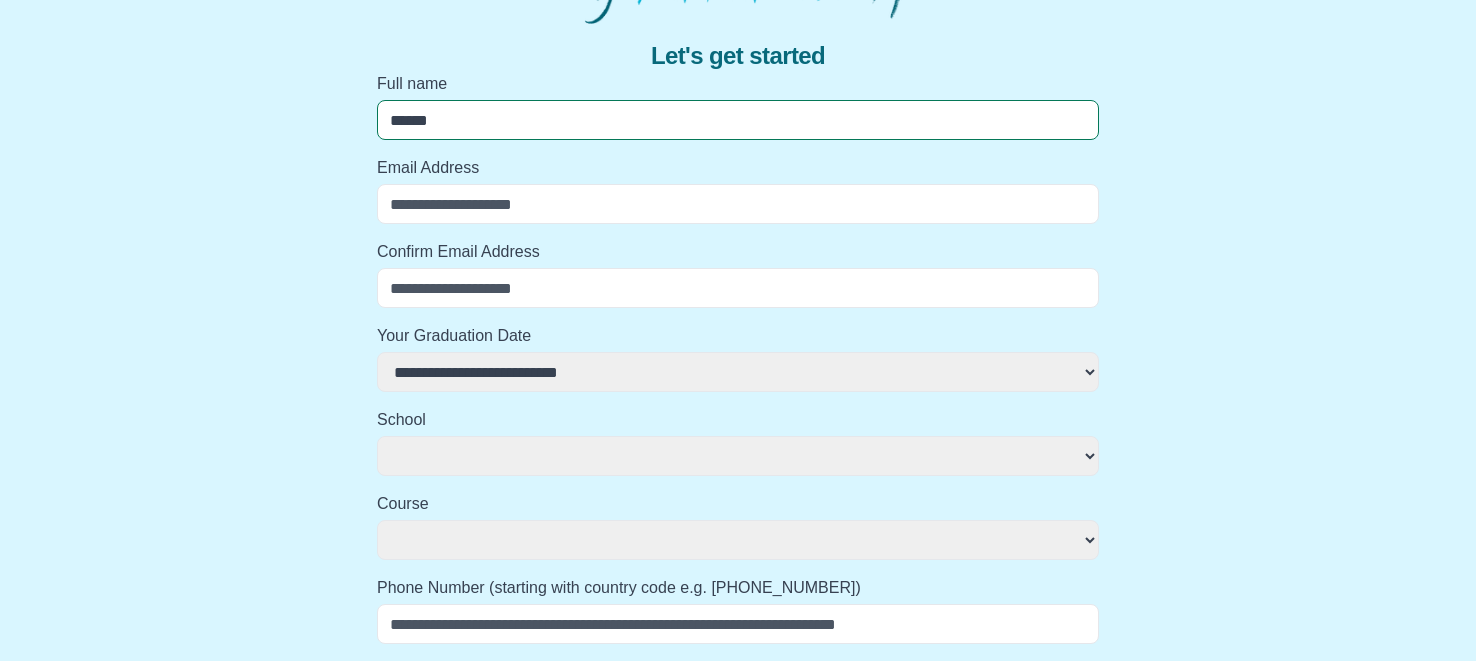 type on "******" 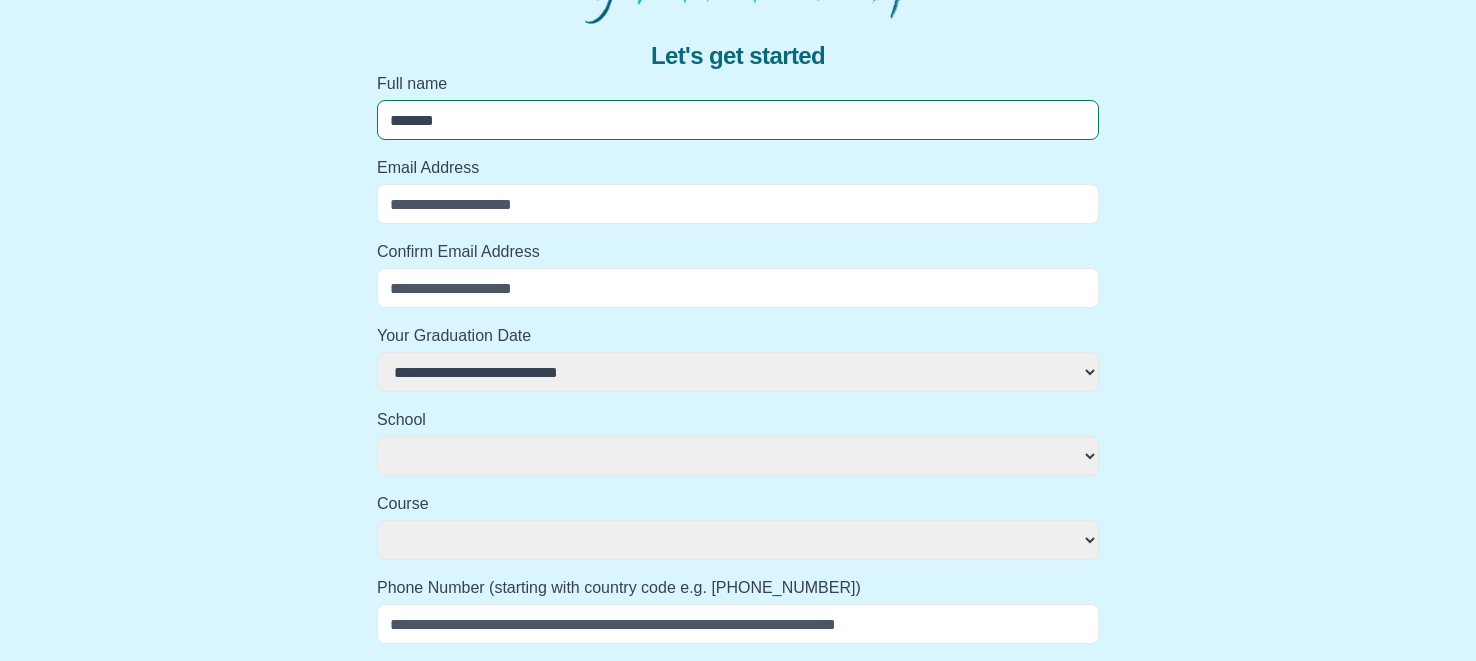 select 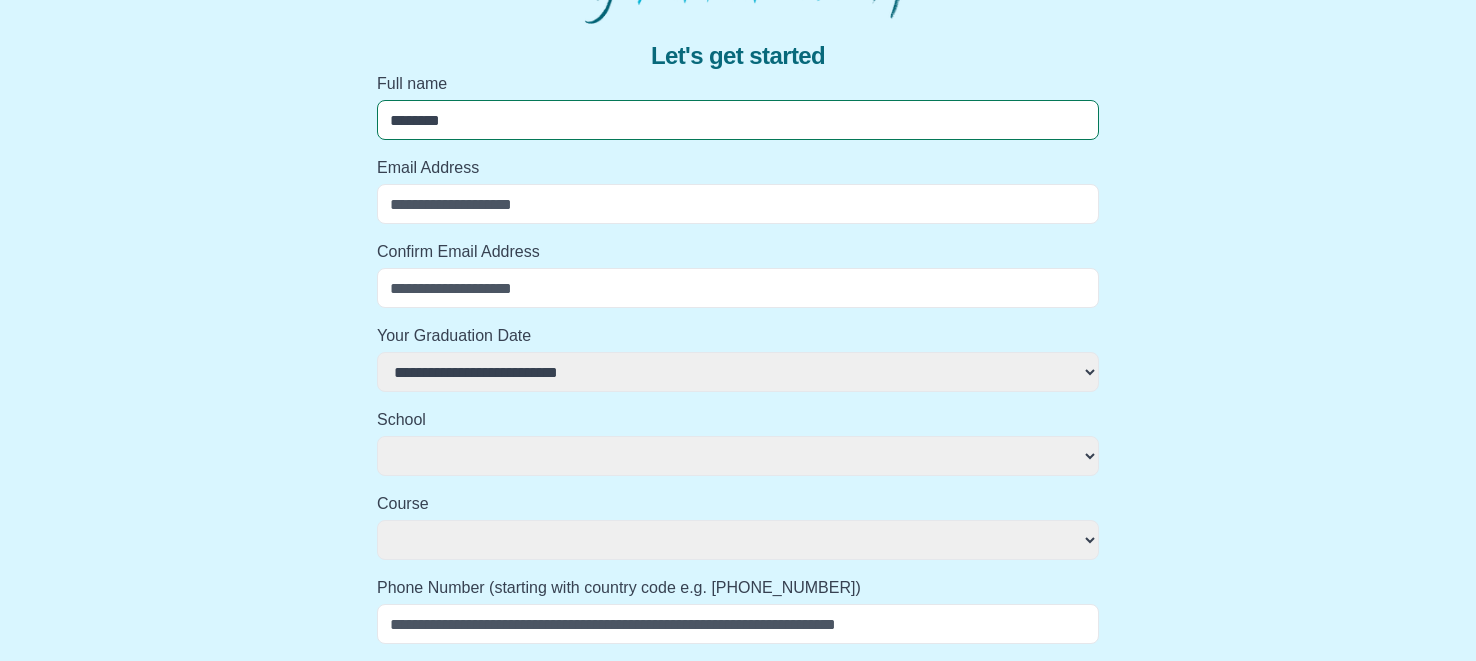 select 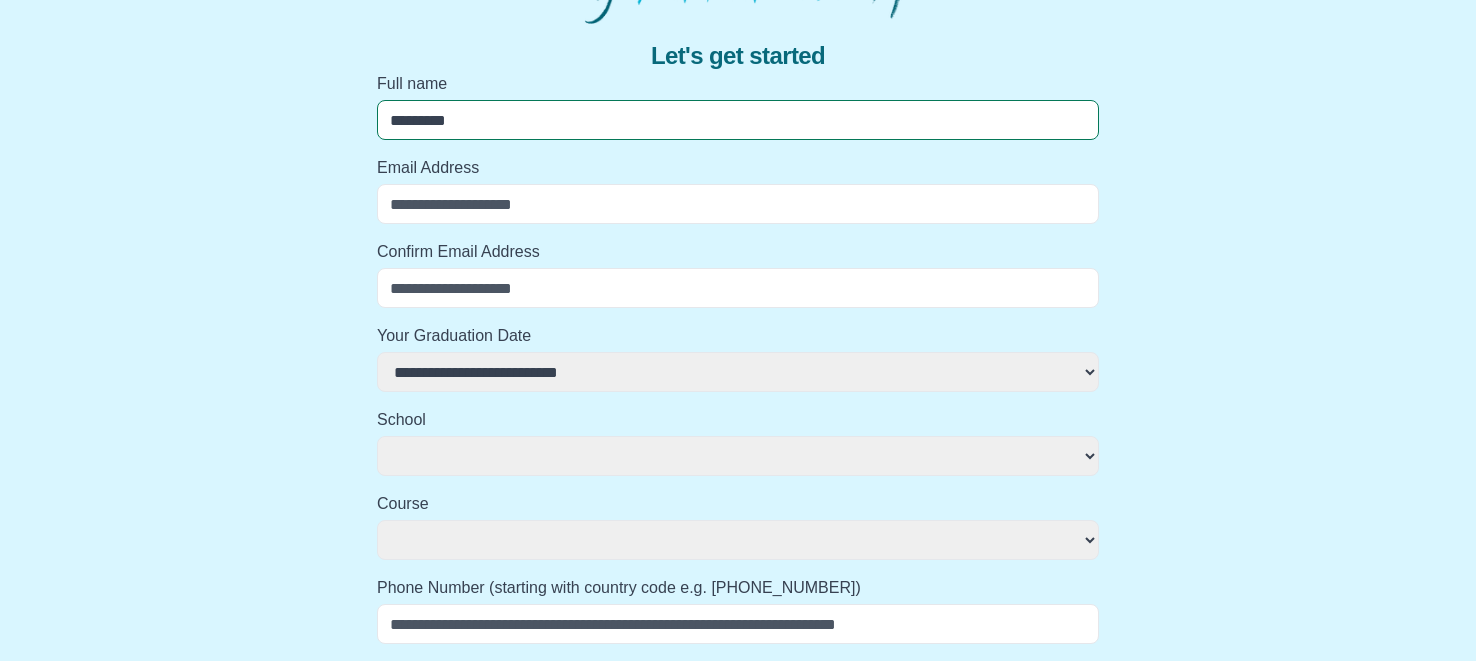 select 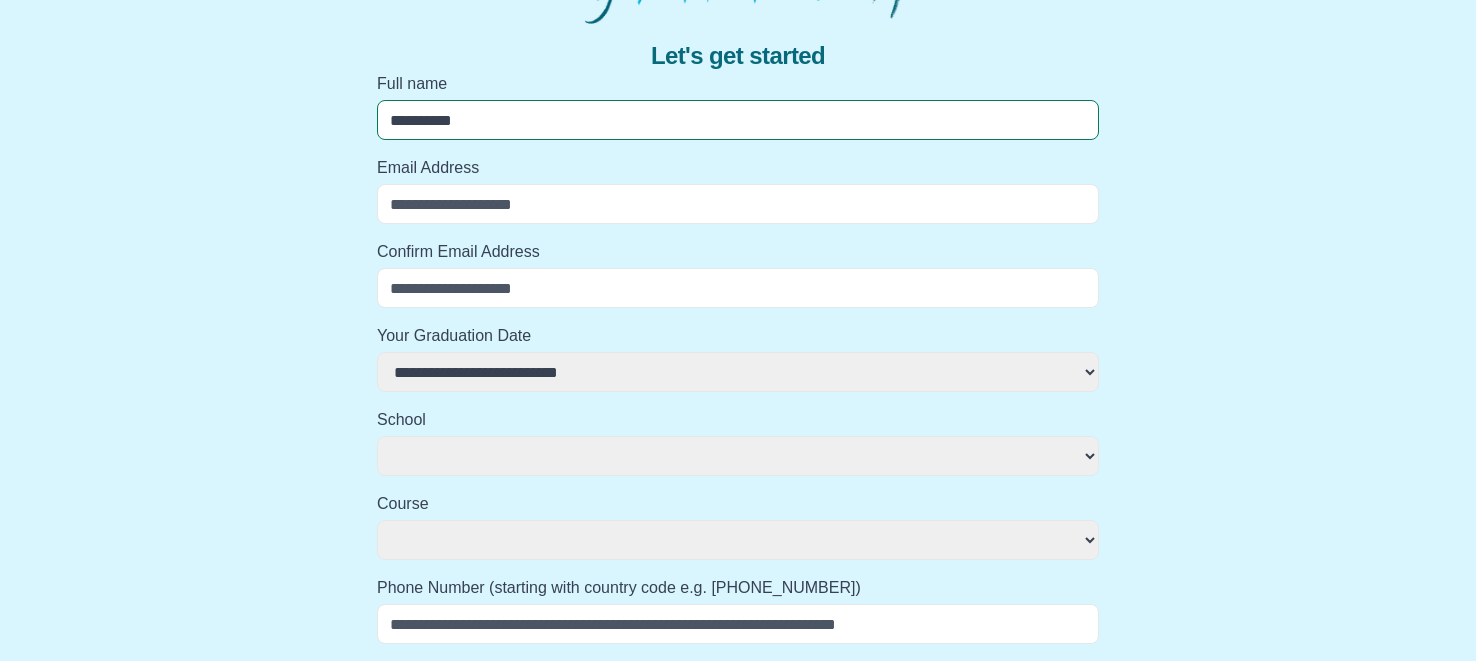 select 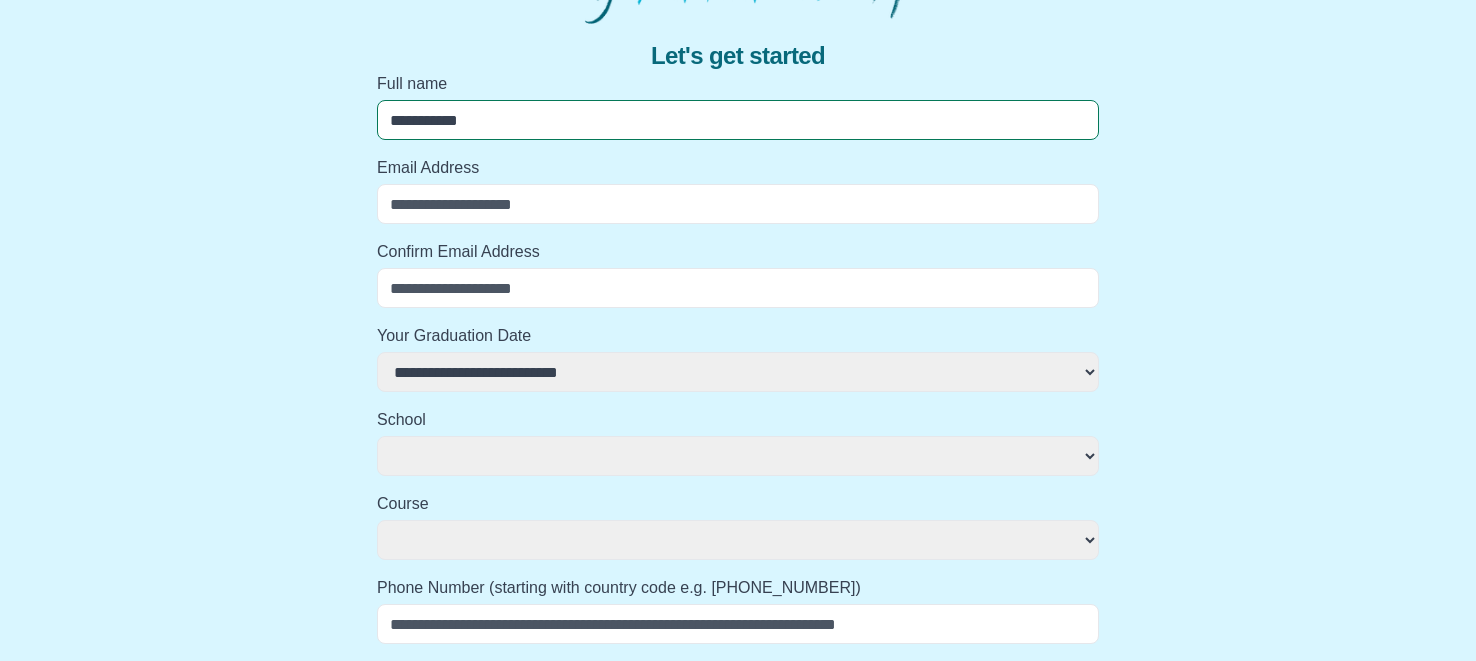 select 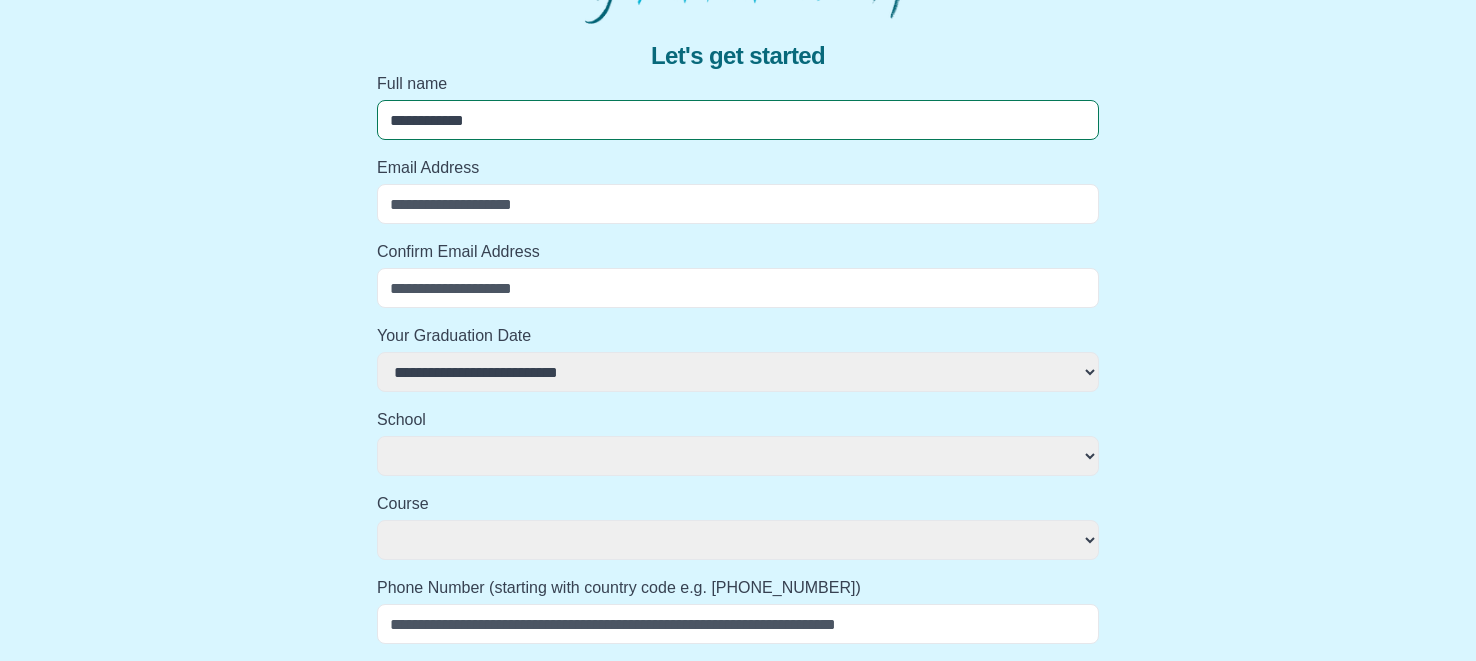 select 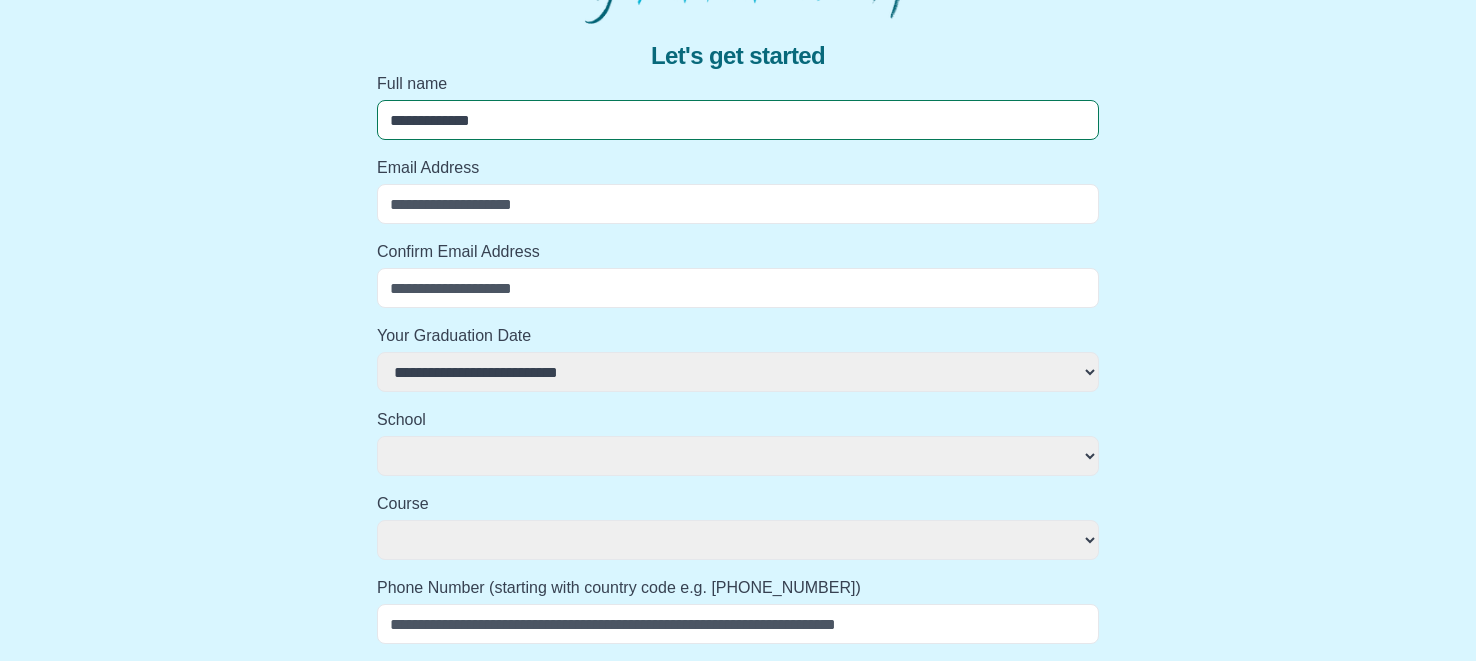 select 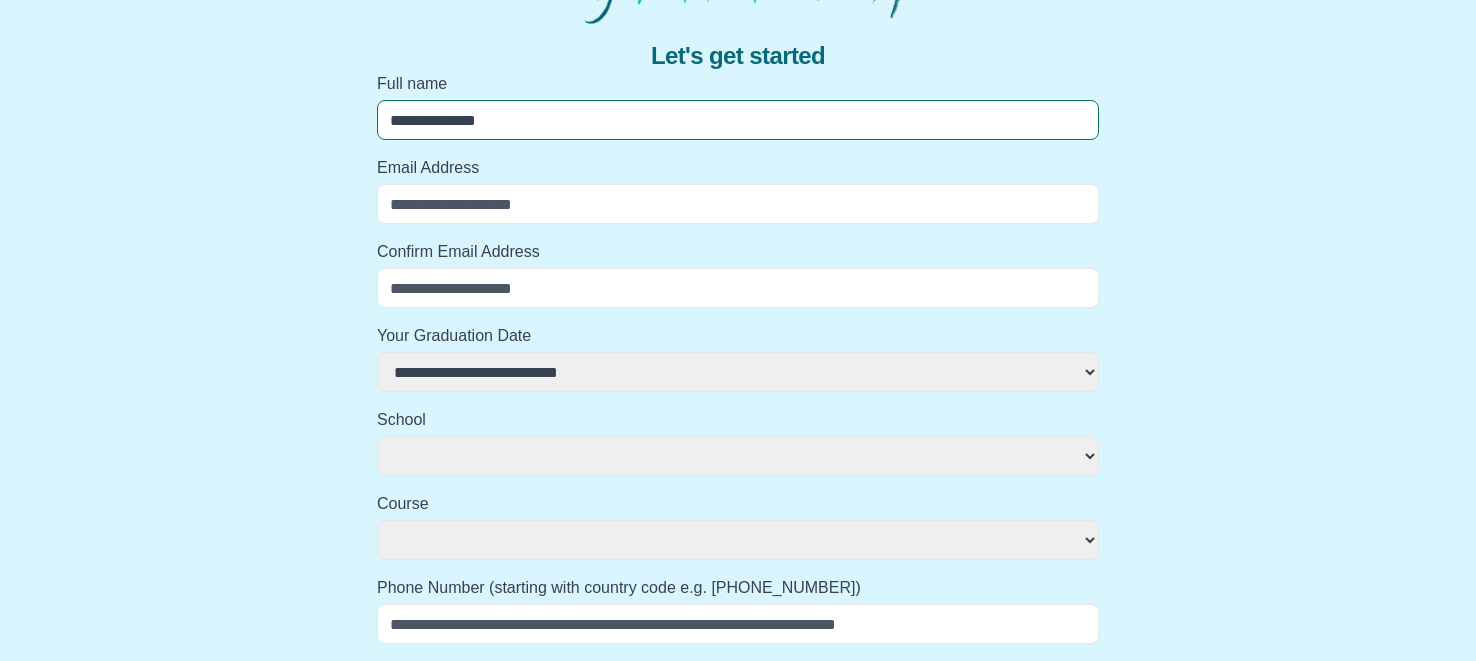 select 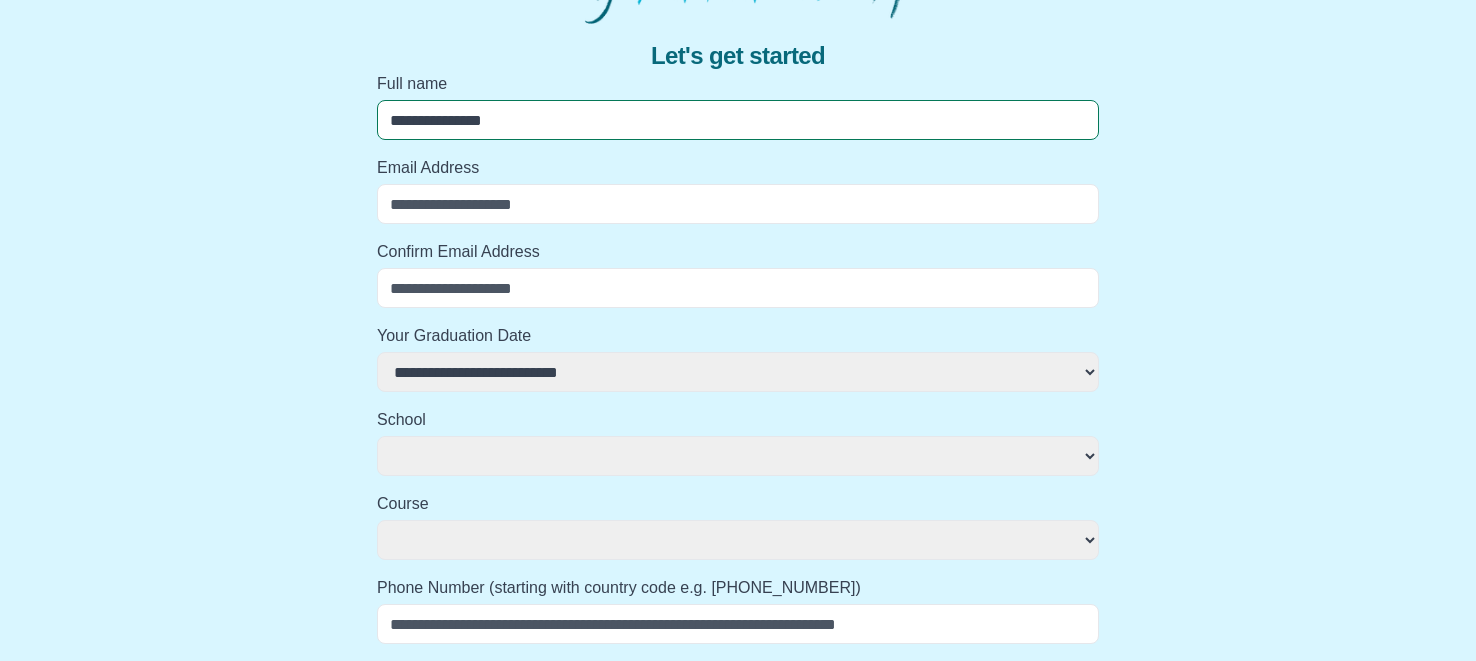 select 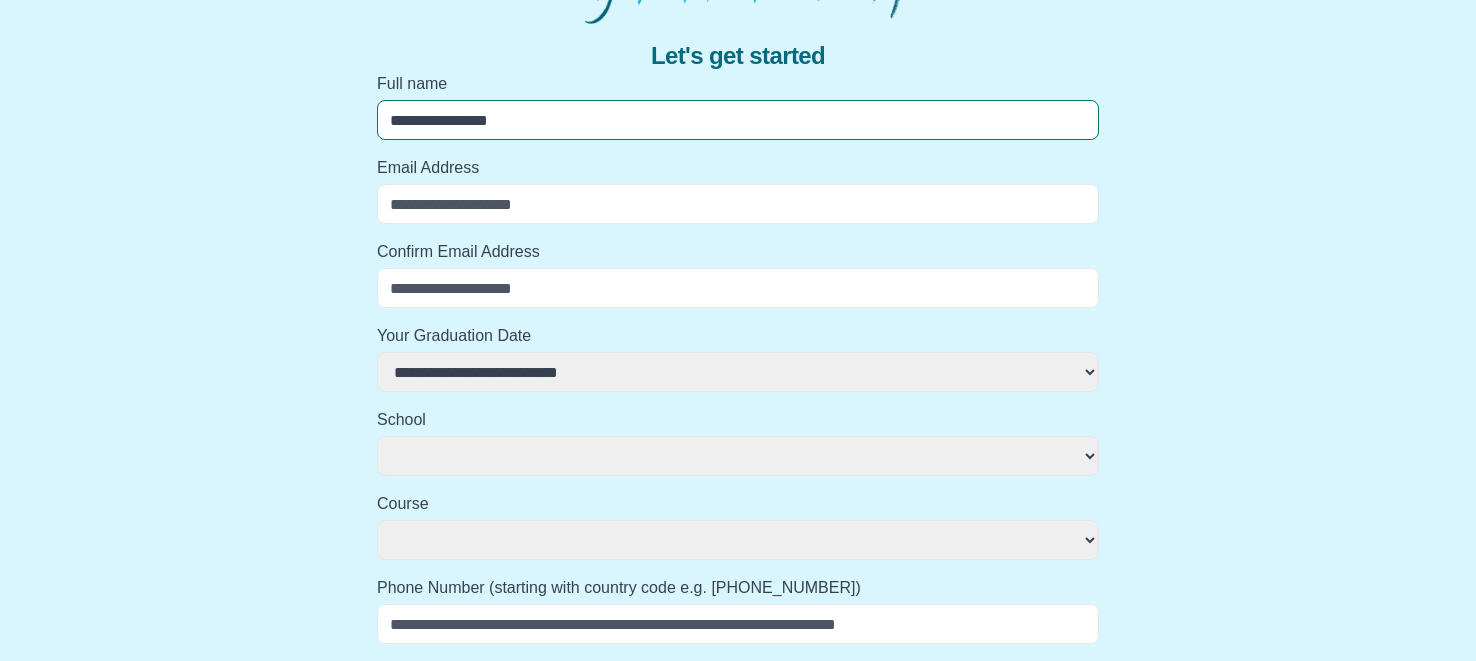 select 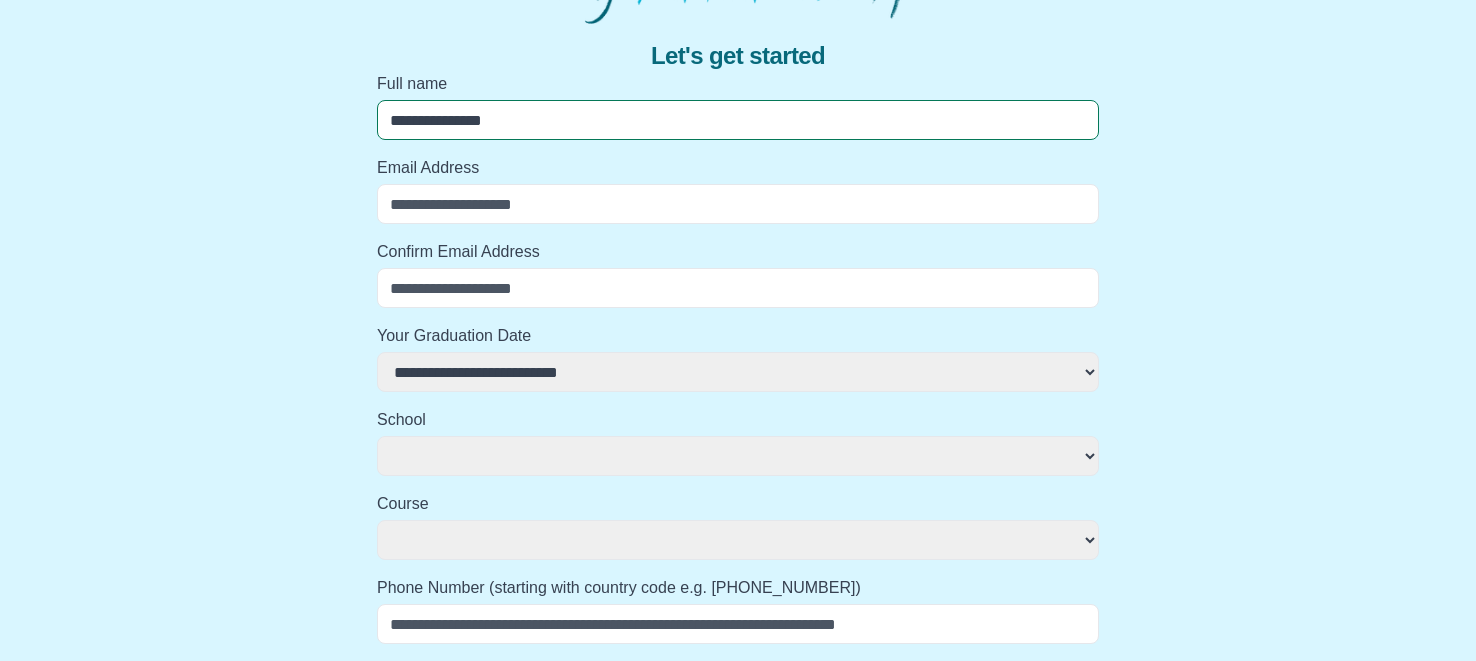 select 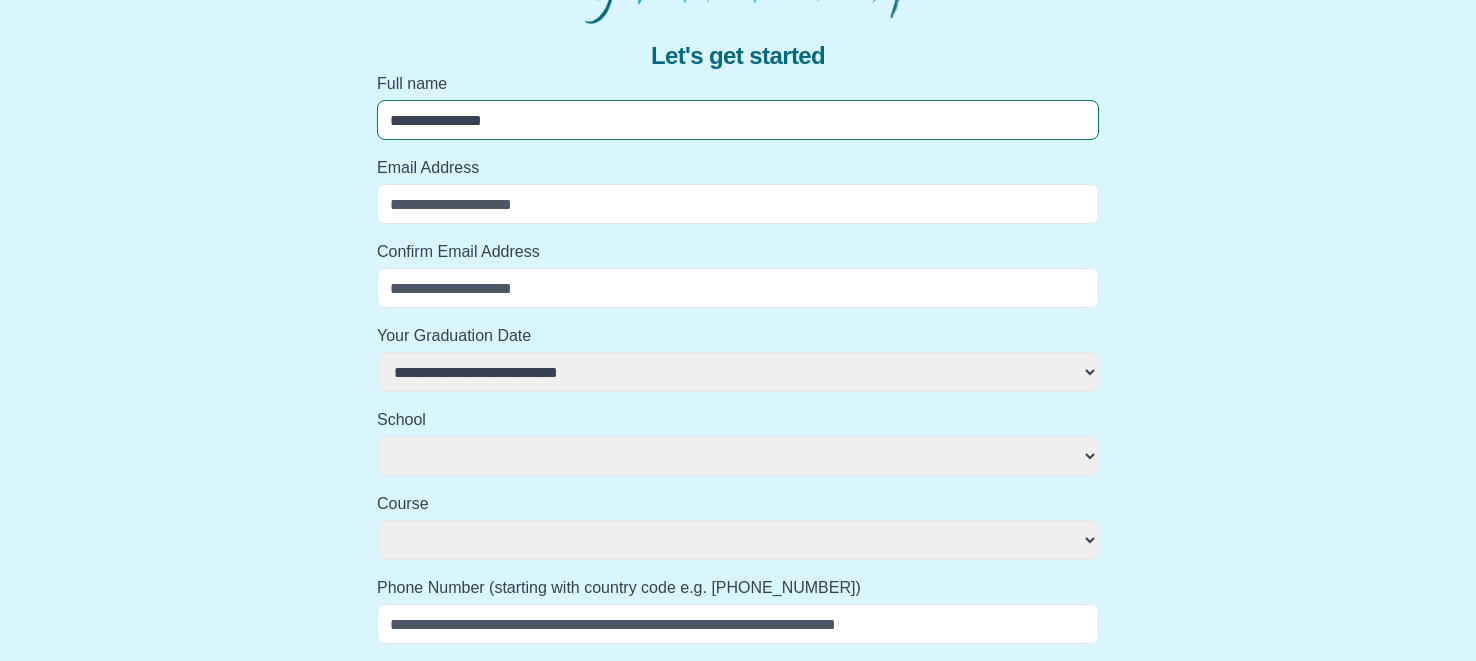 type on "**********" 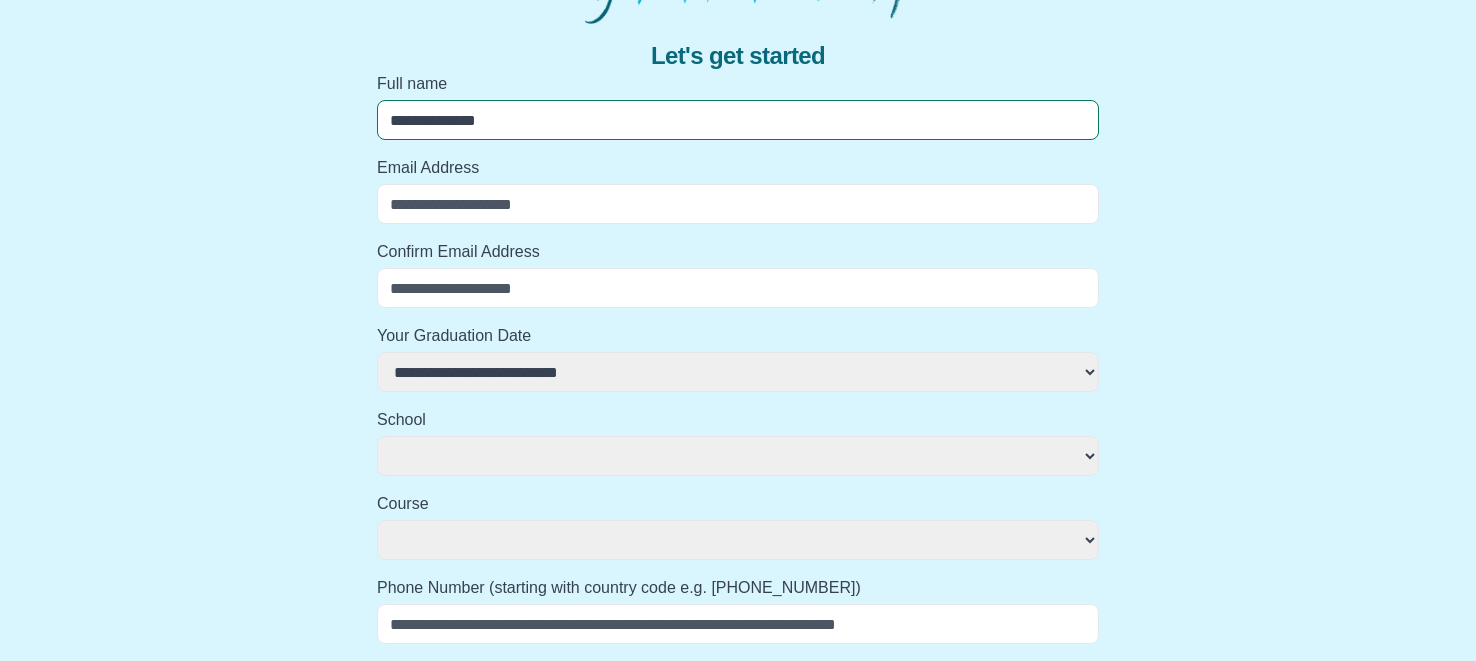 select 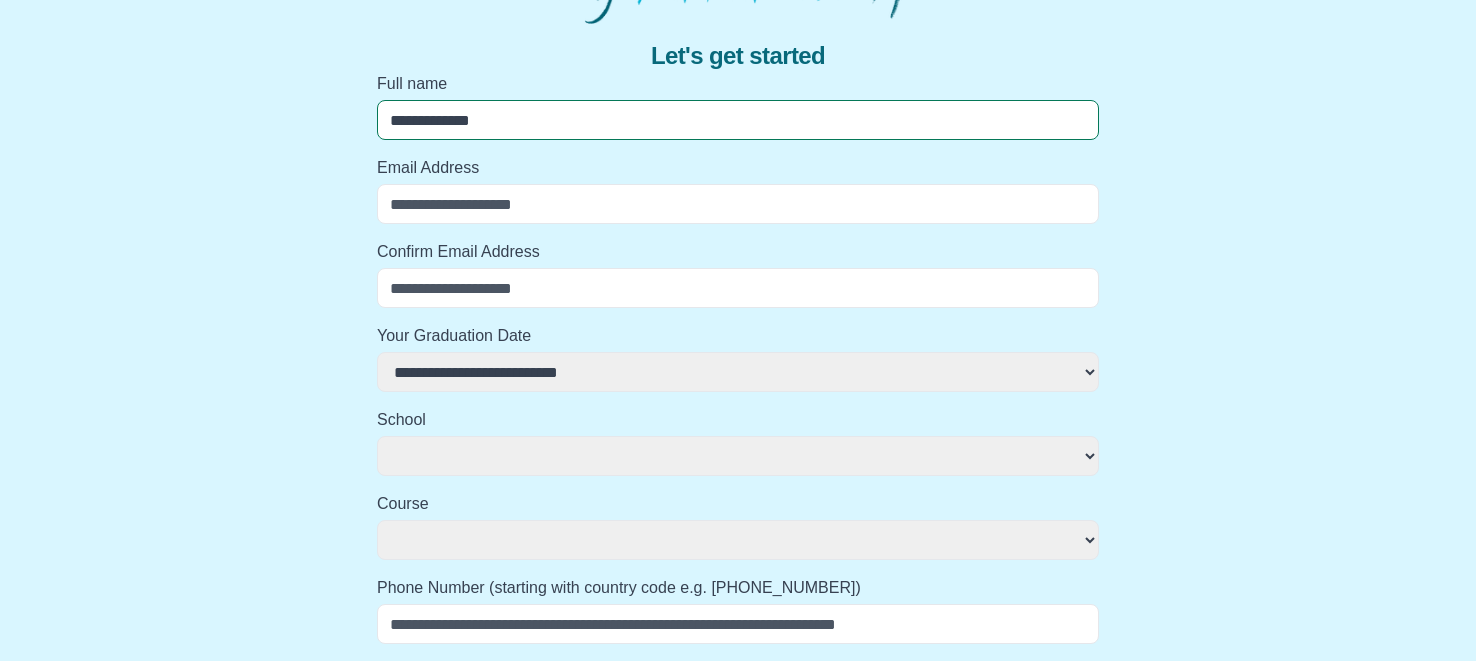 select 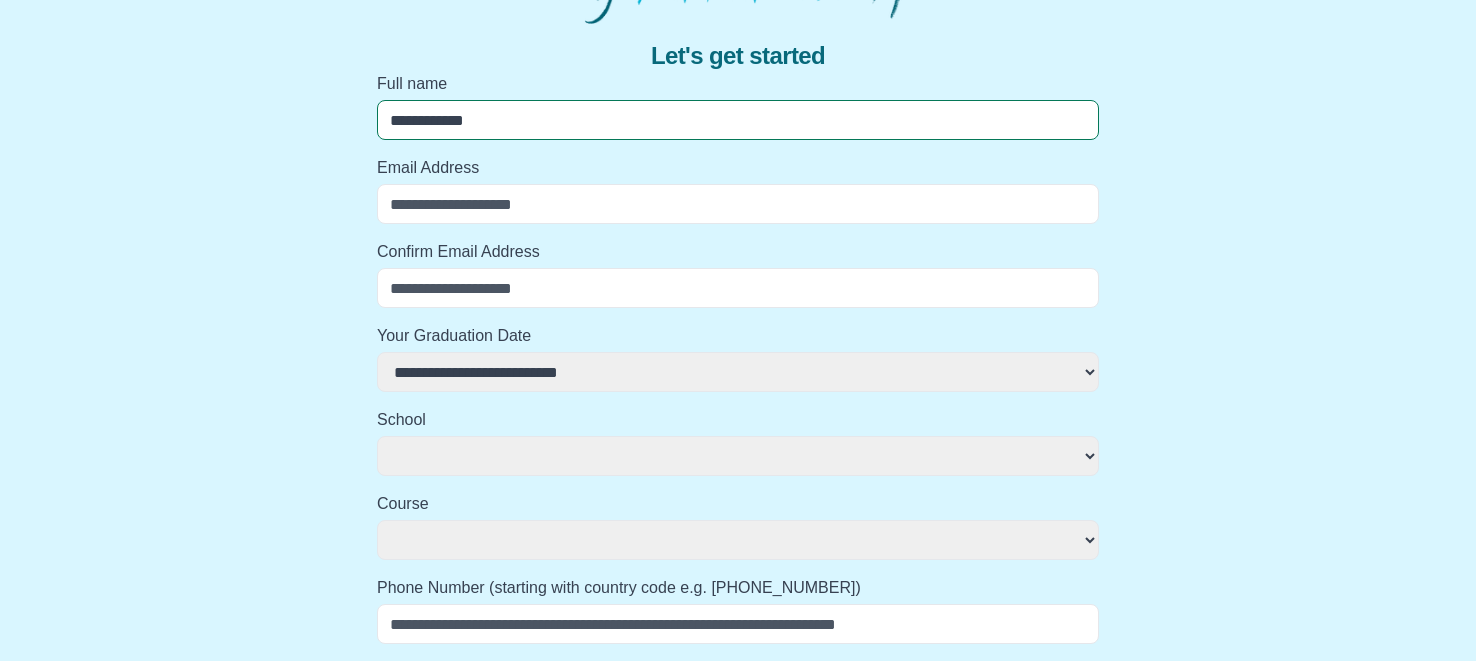 select 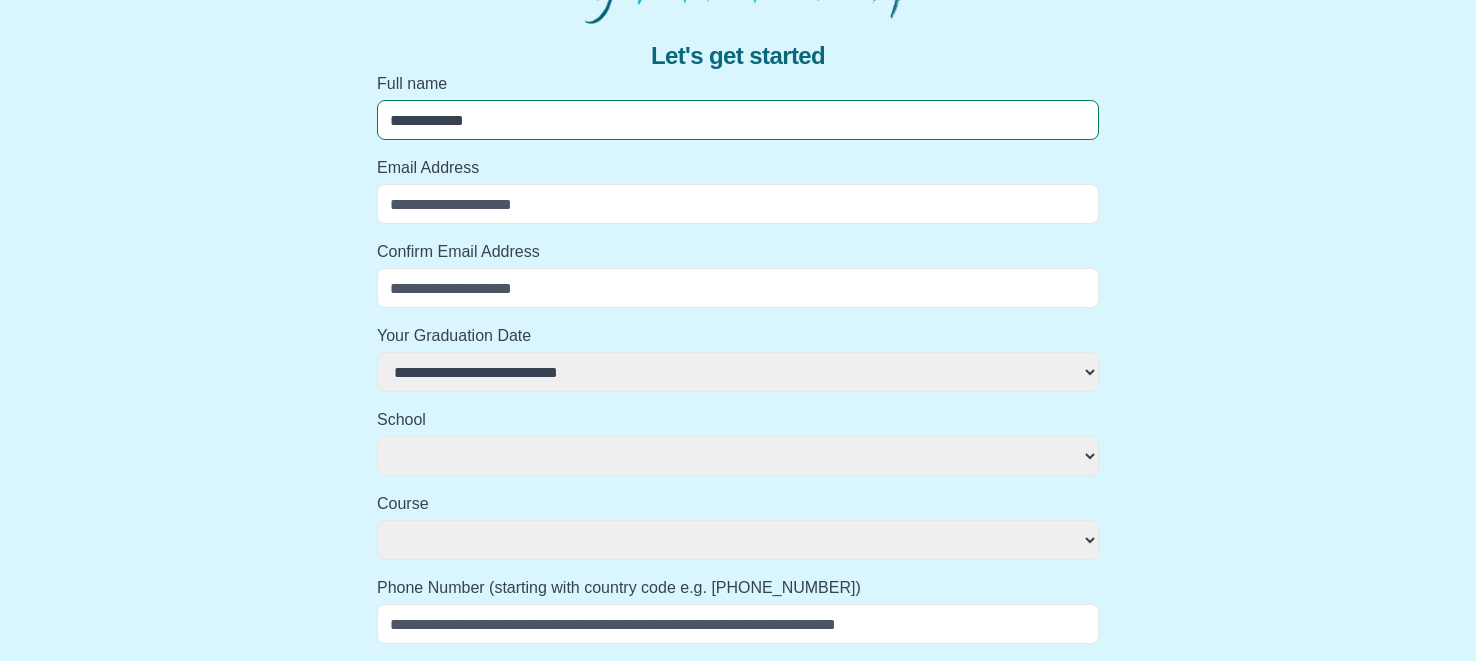 type on "**********" 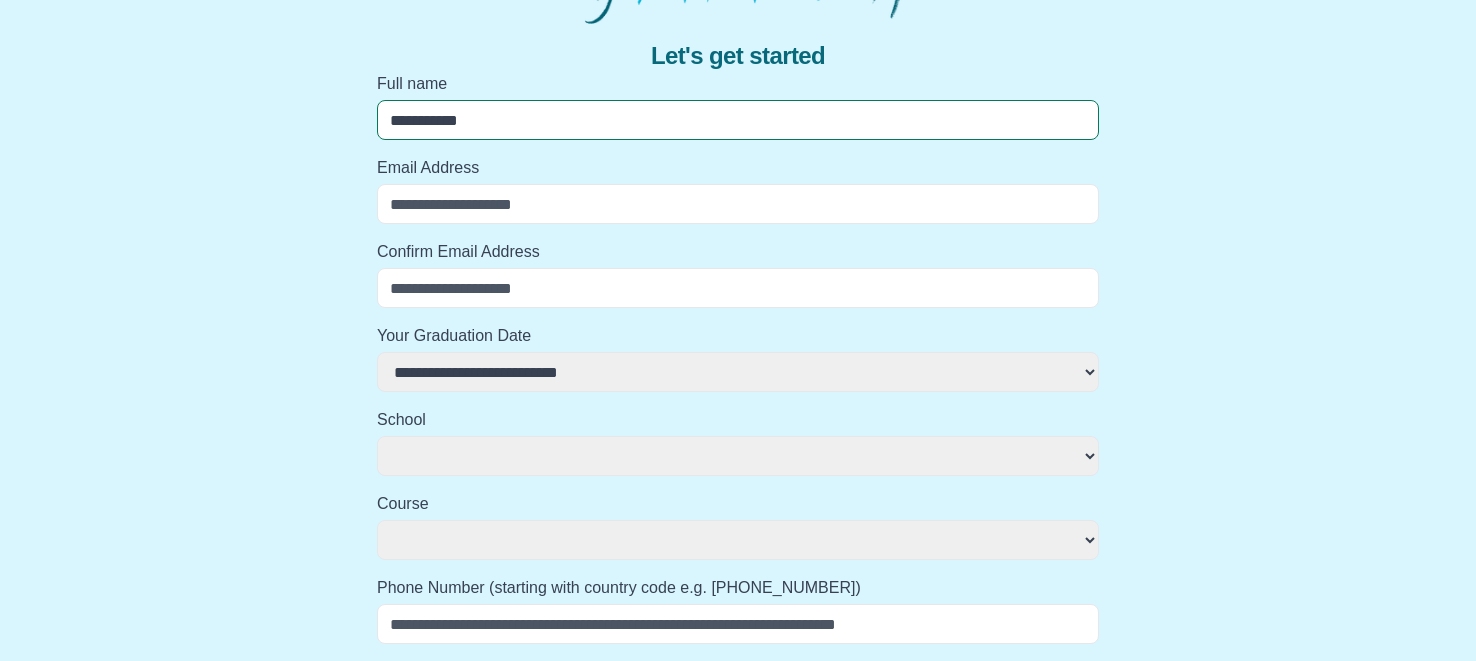 select 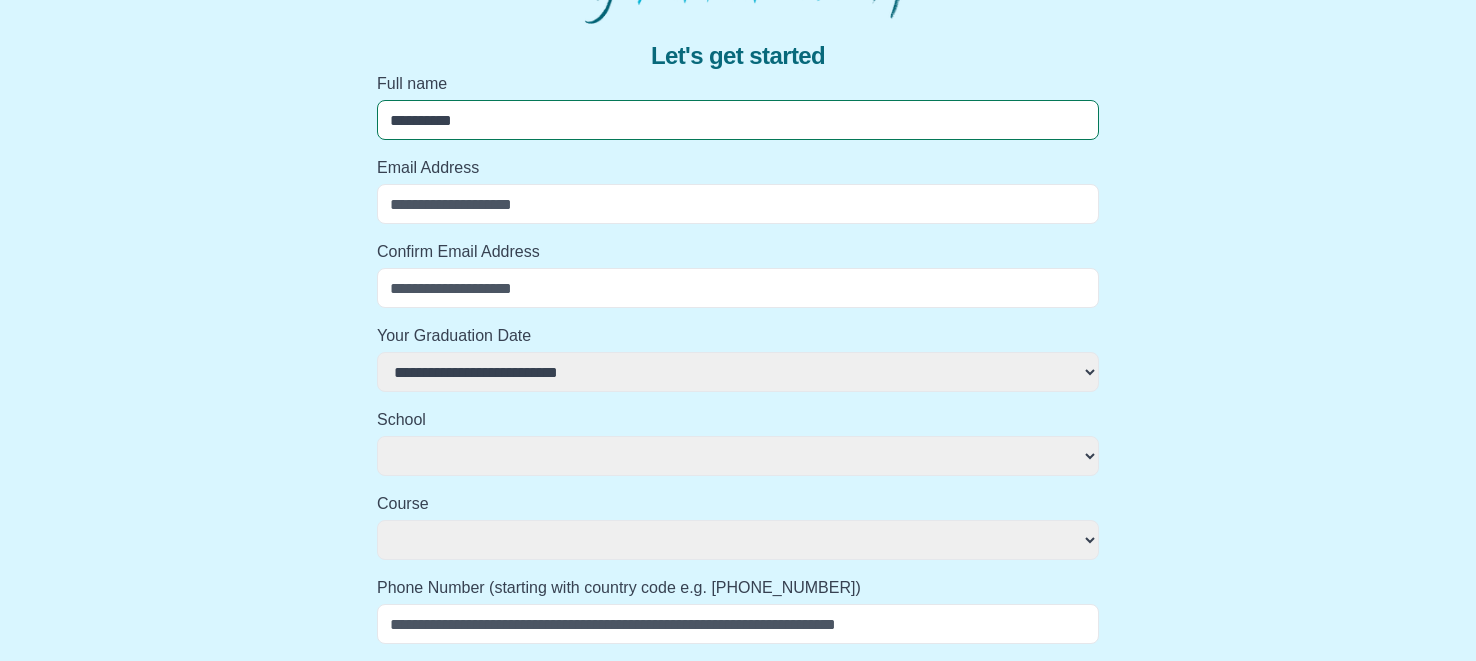 select 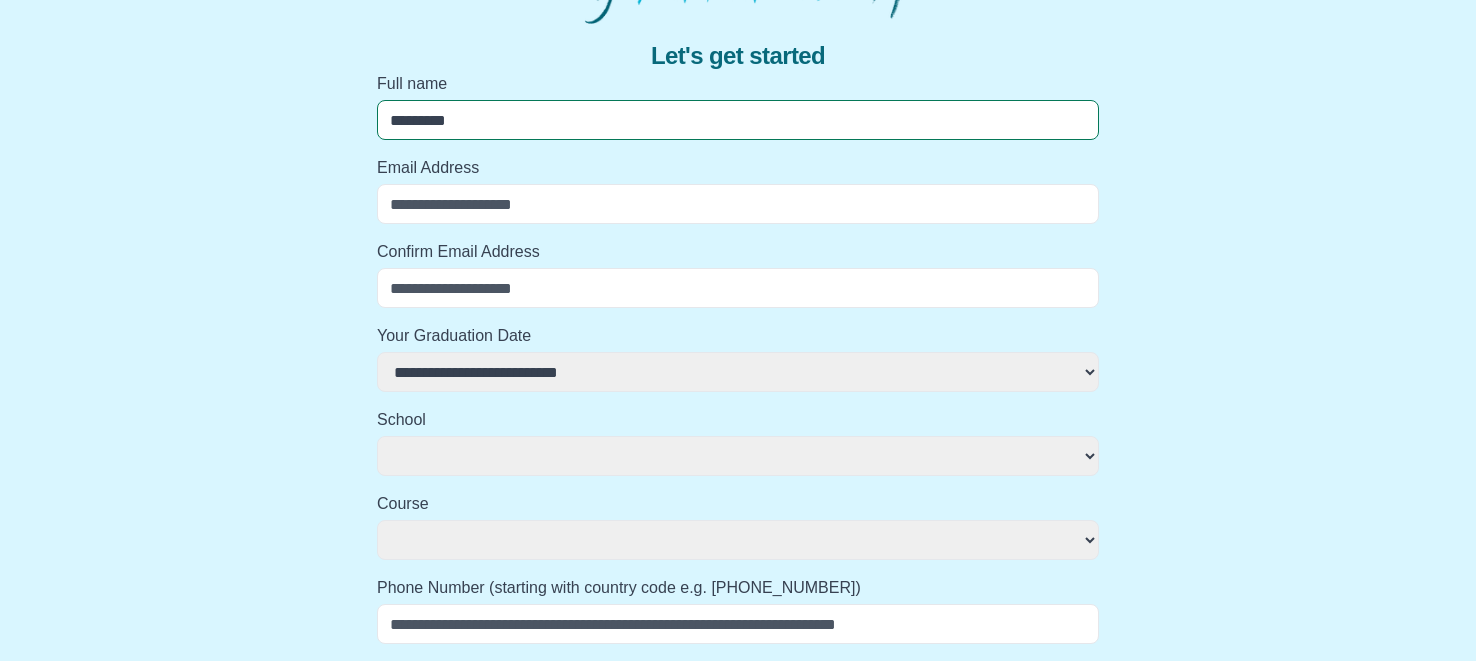 select 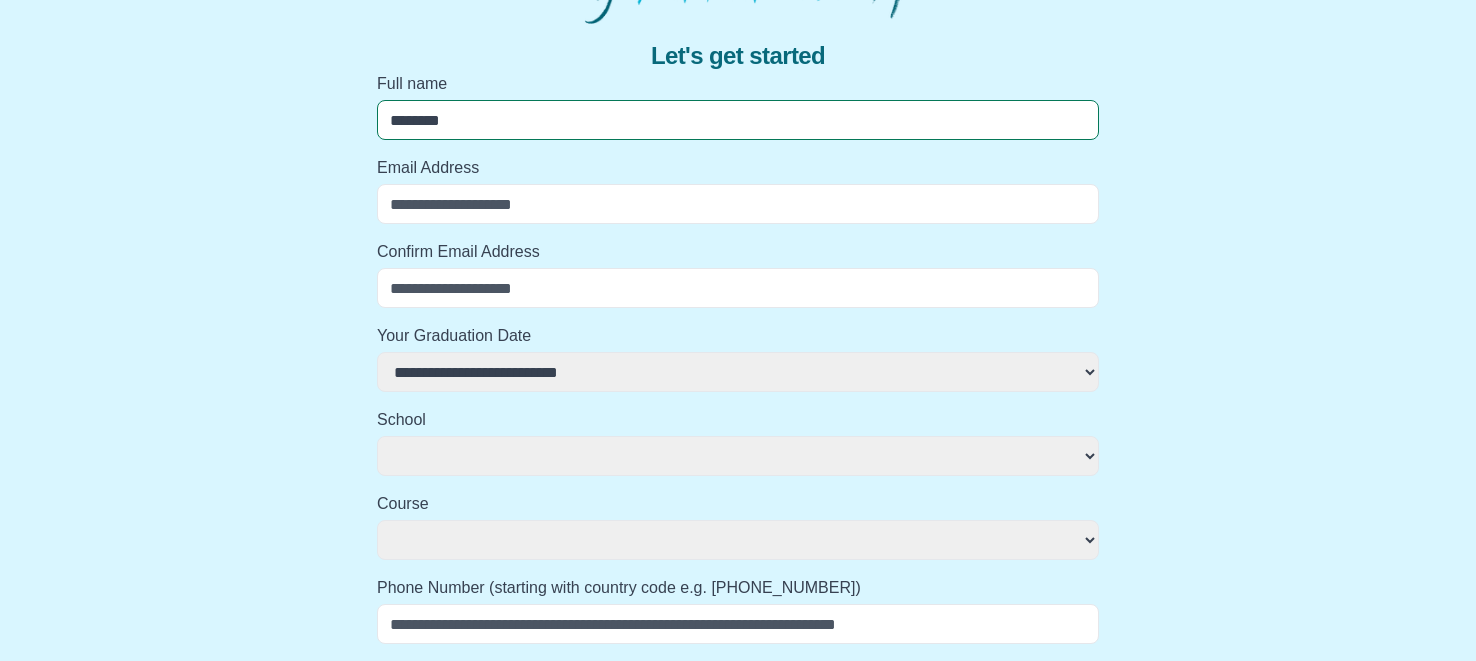 select 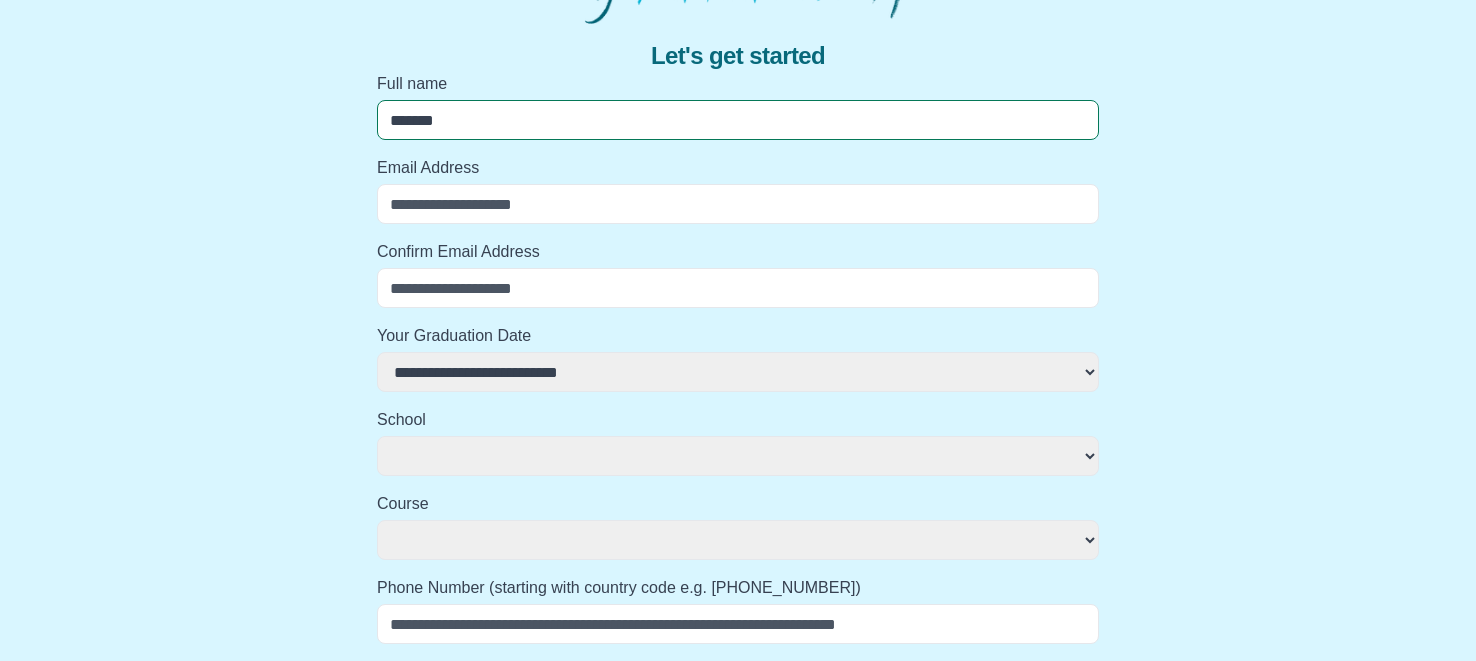 select 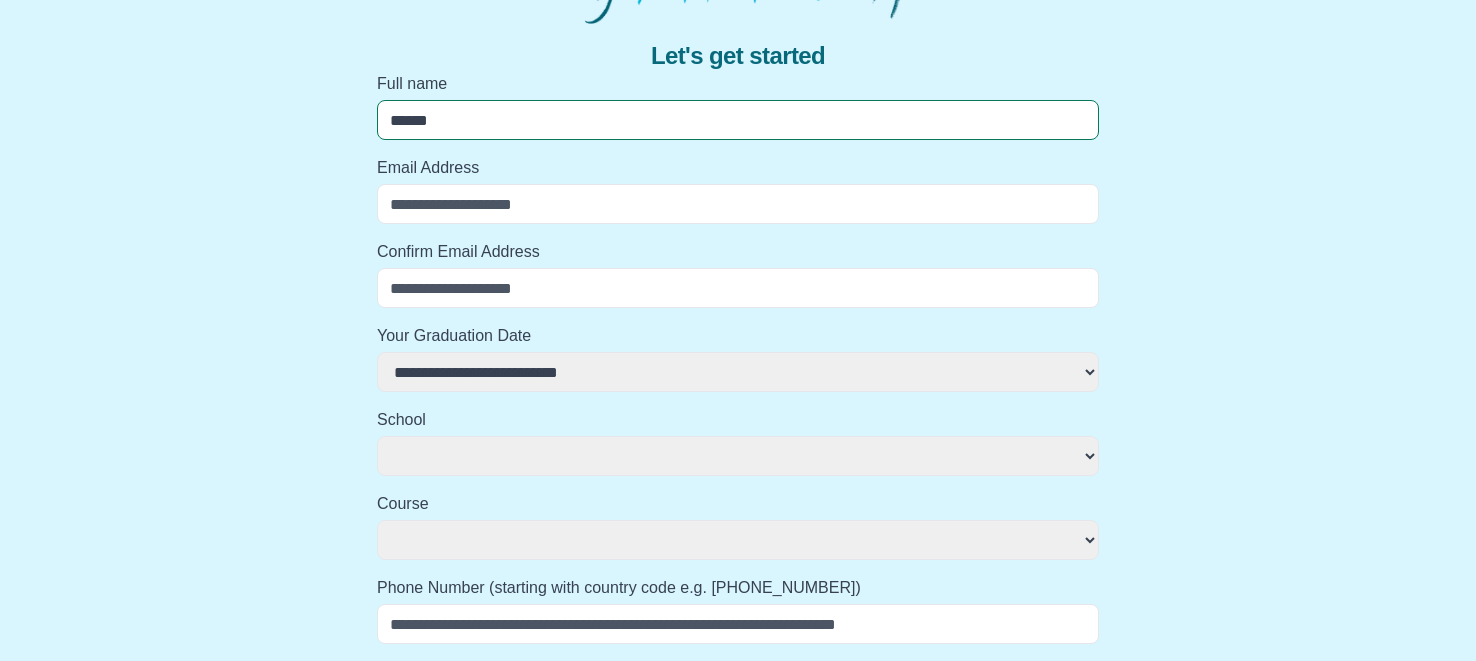 select 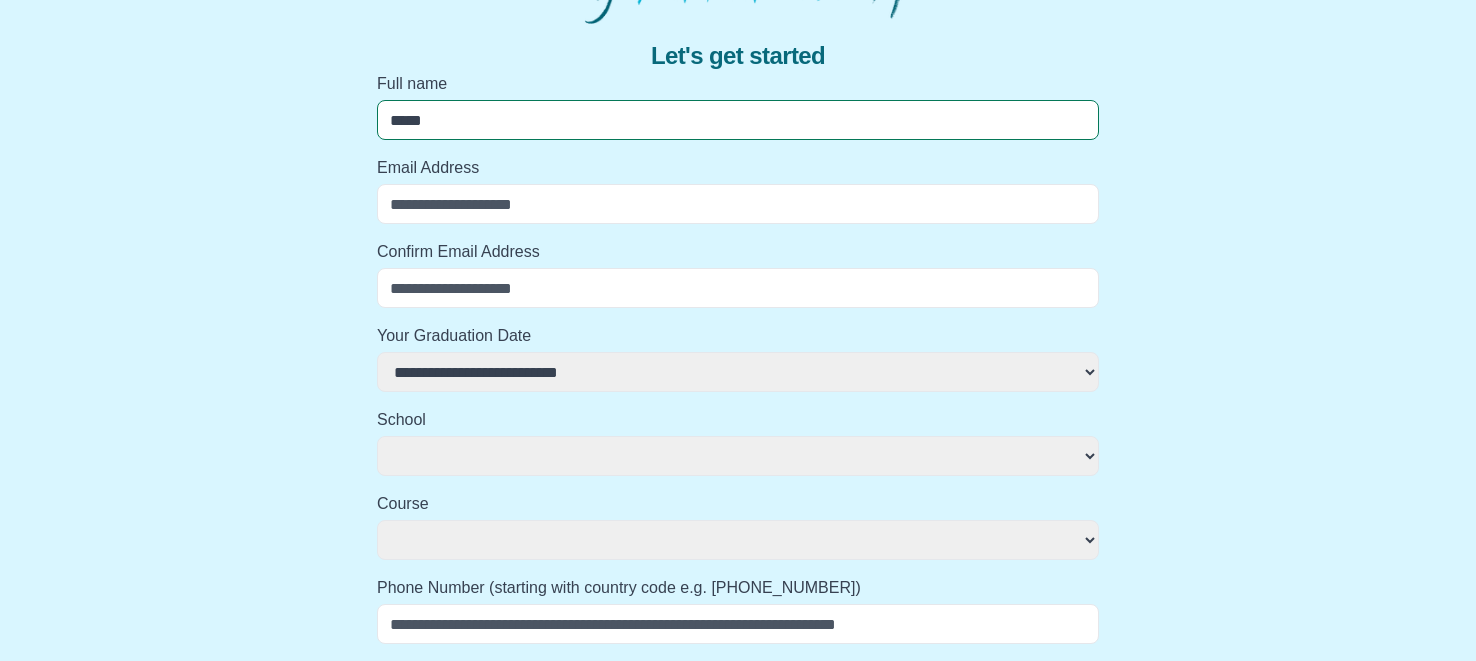 select 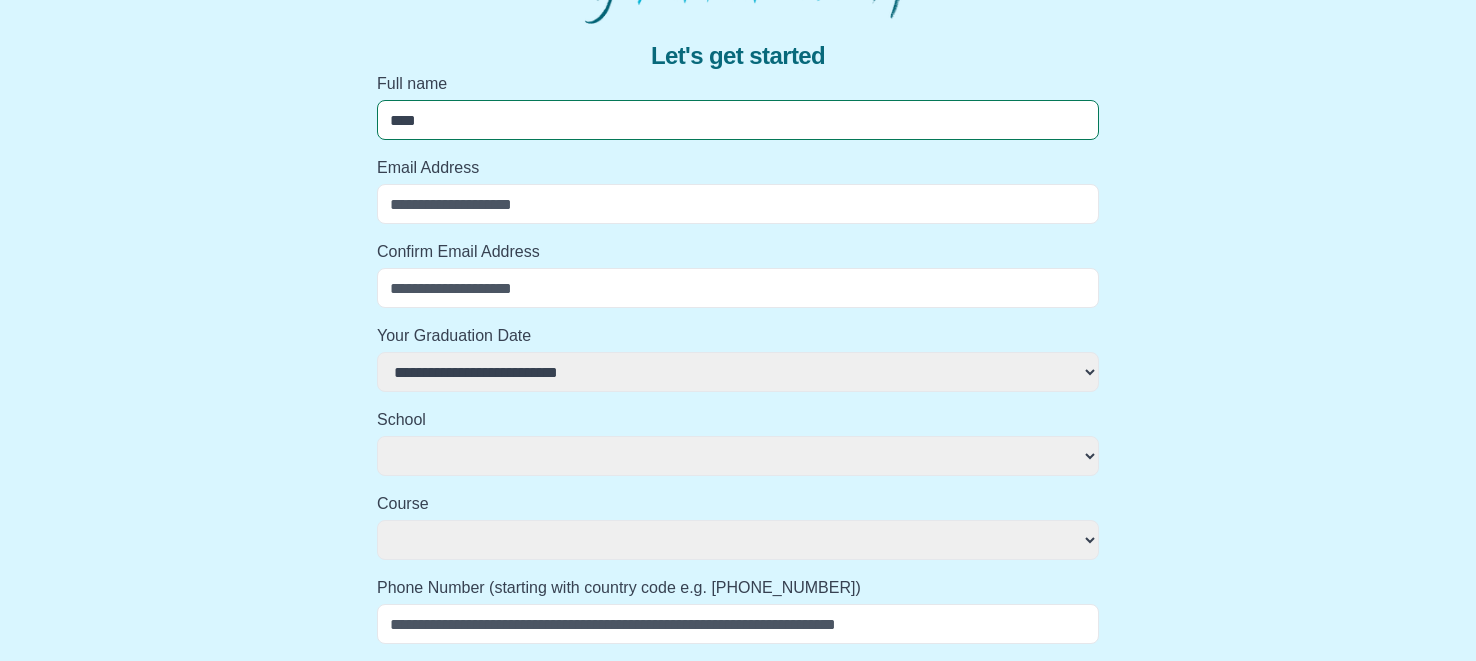 select 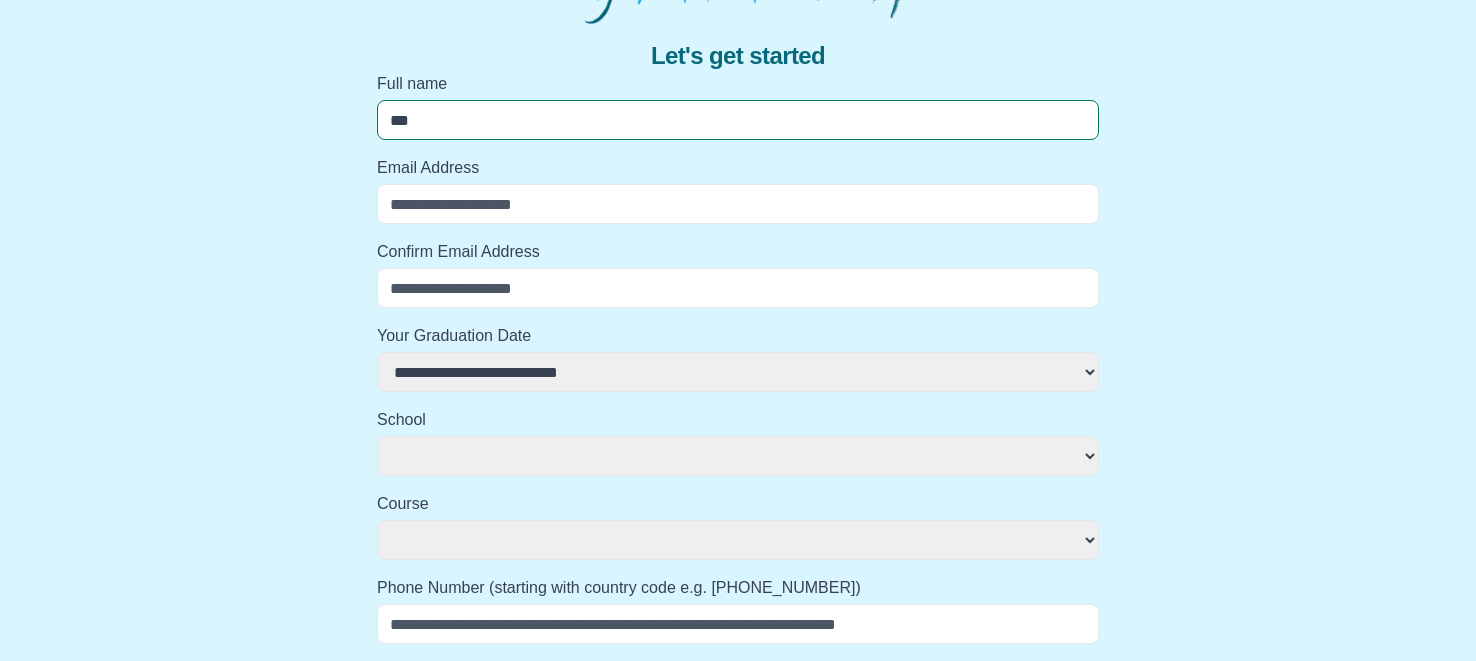 select 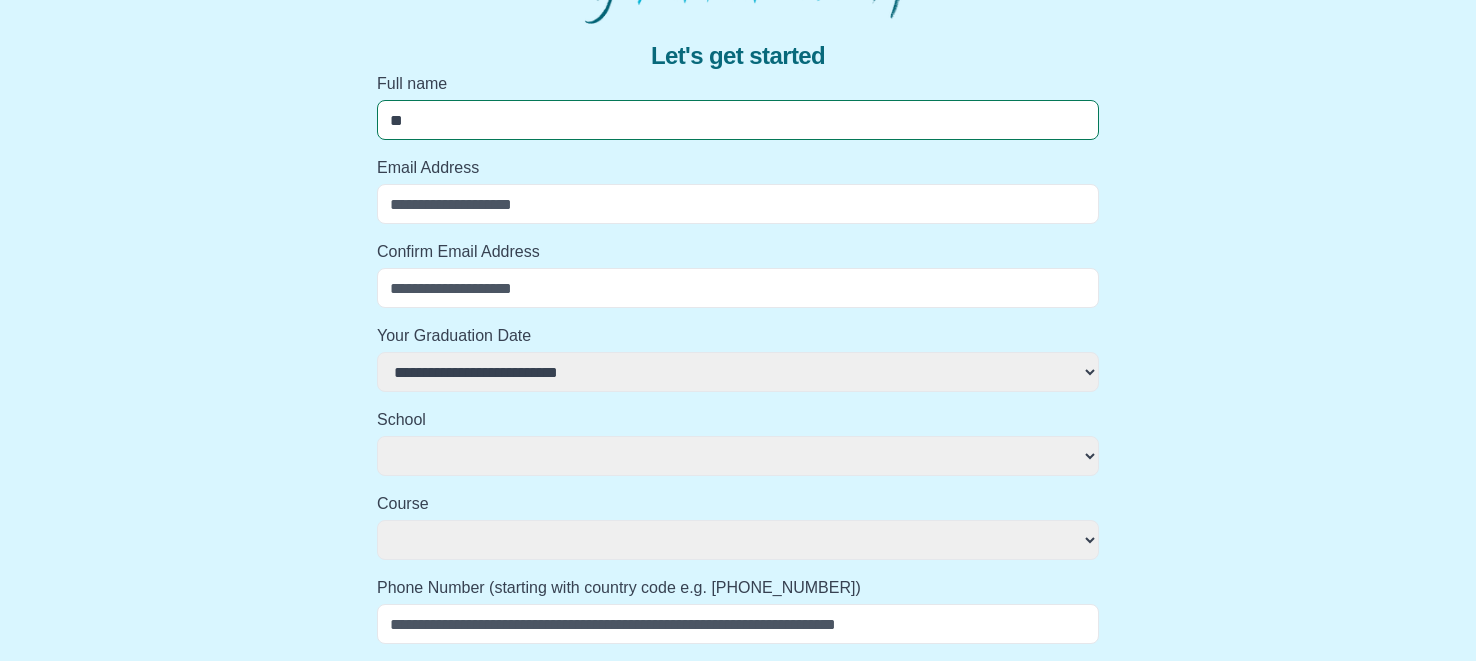 select 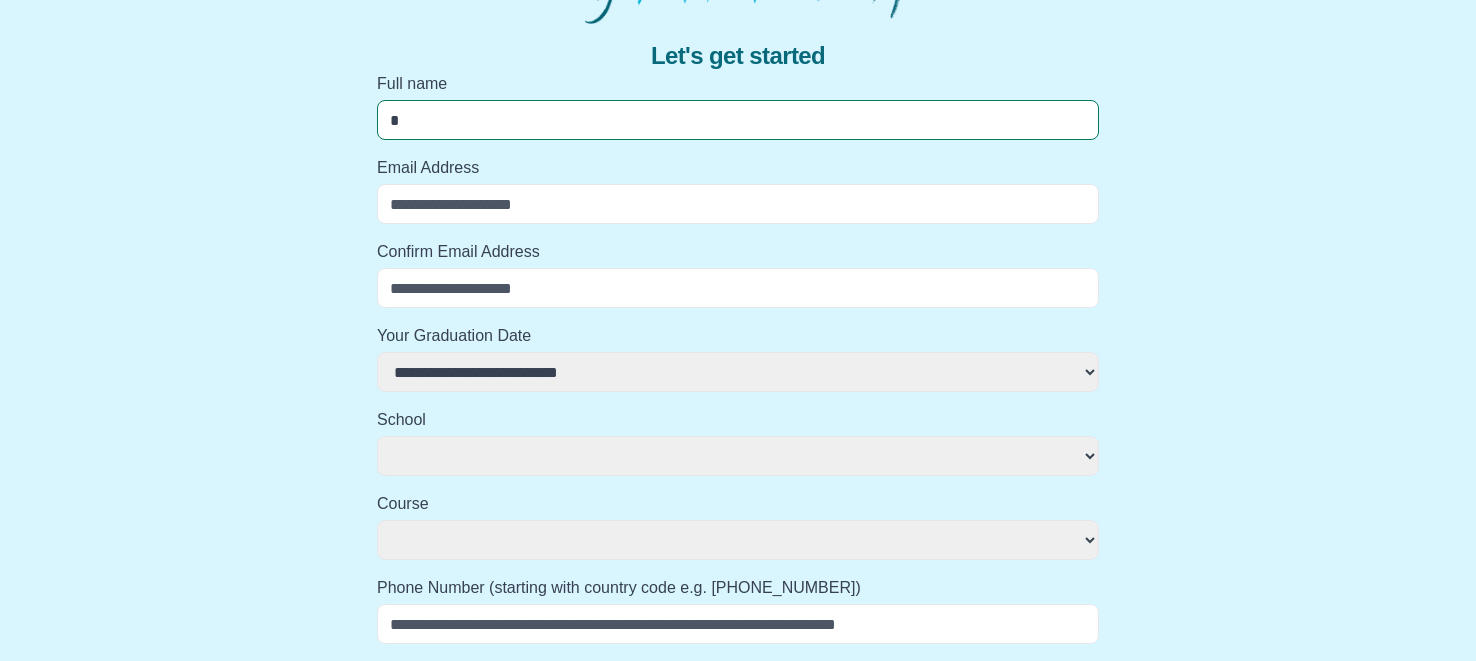 select 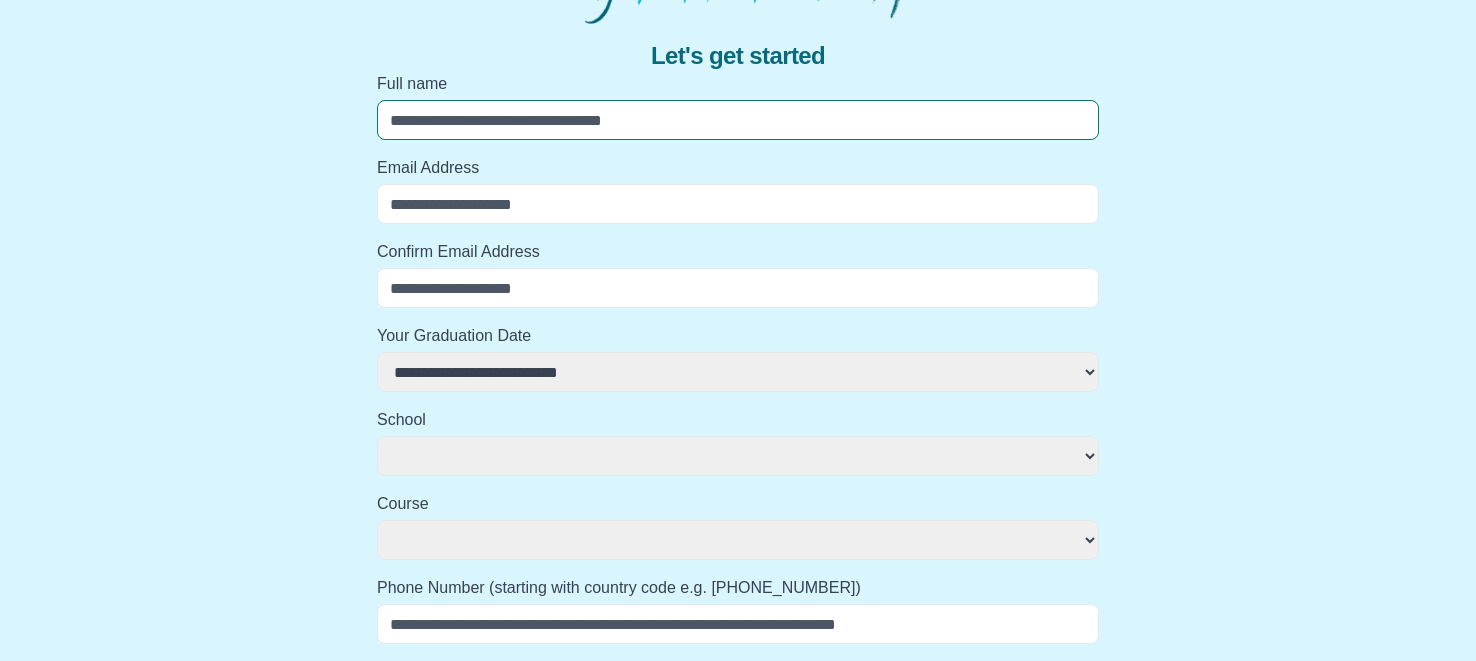 select 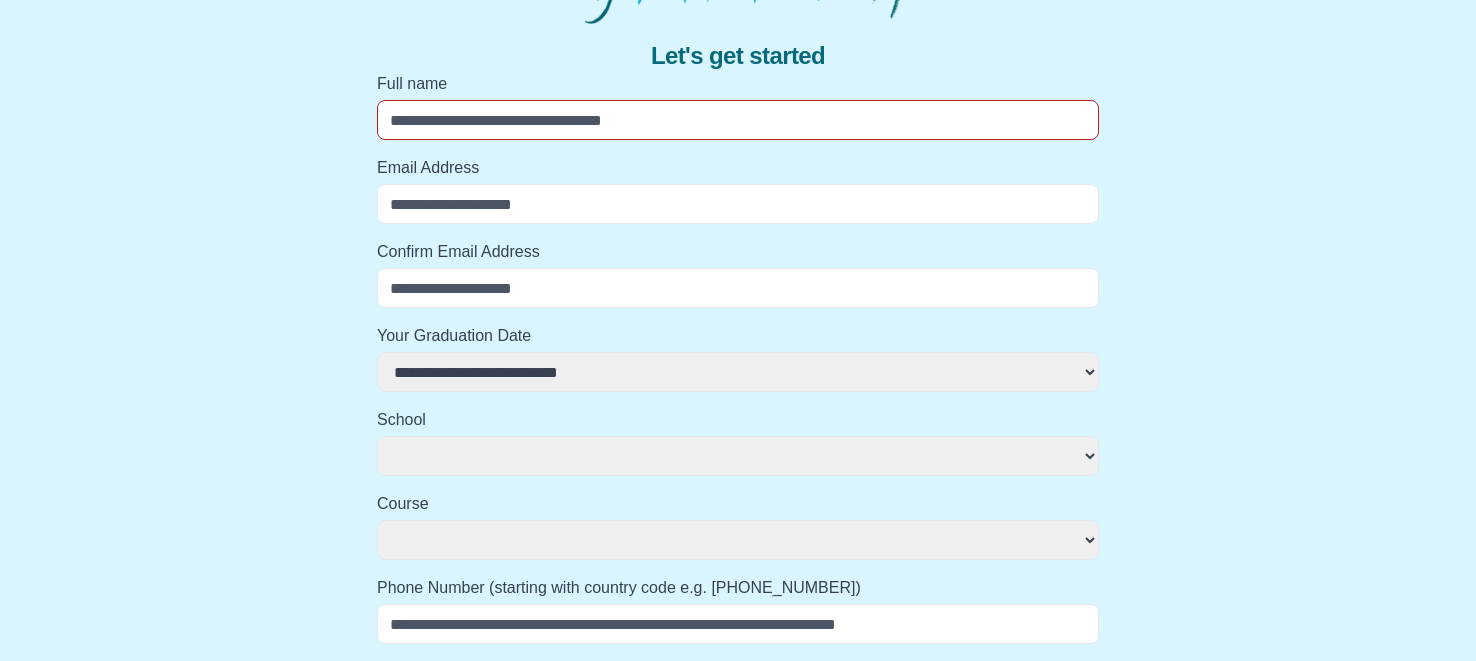 type on "*" 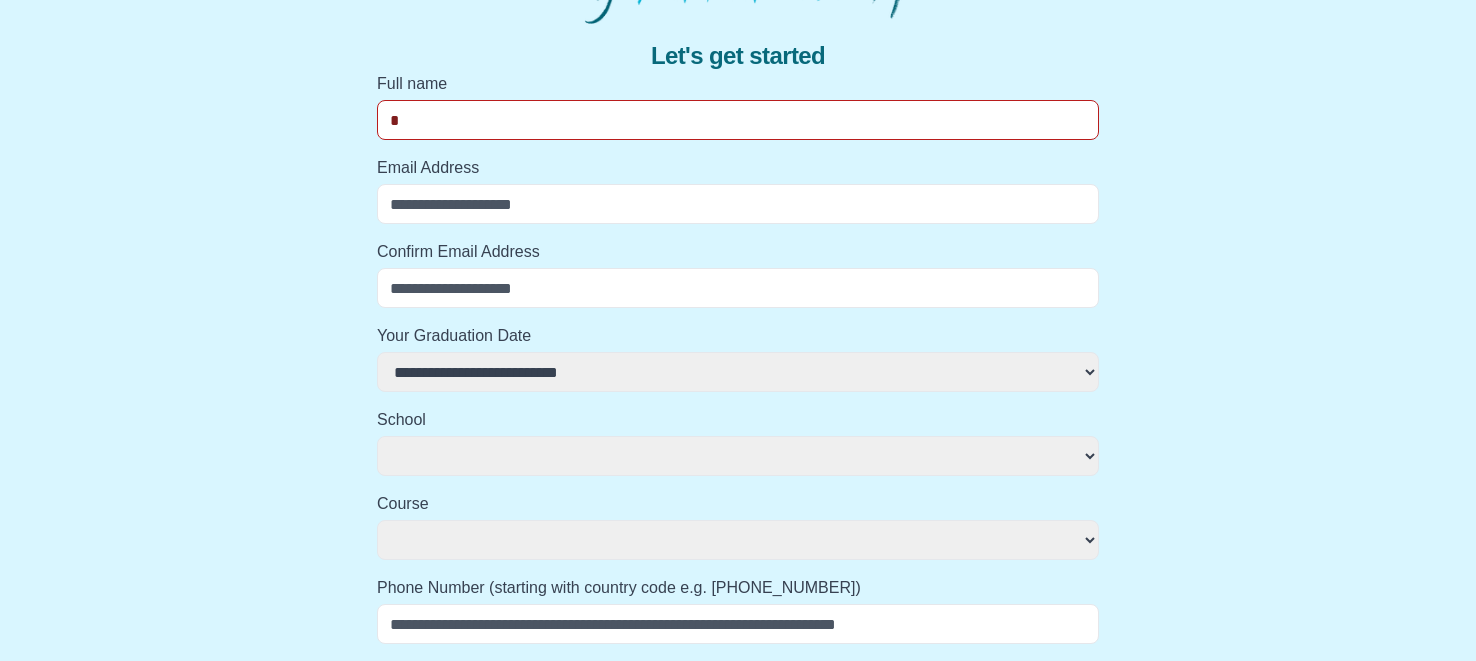 select 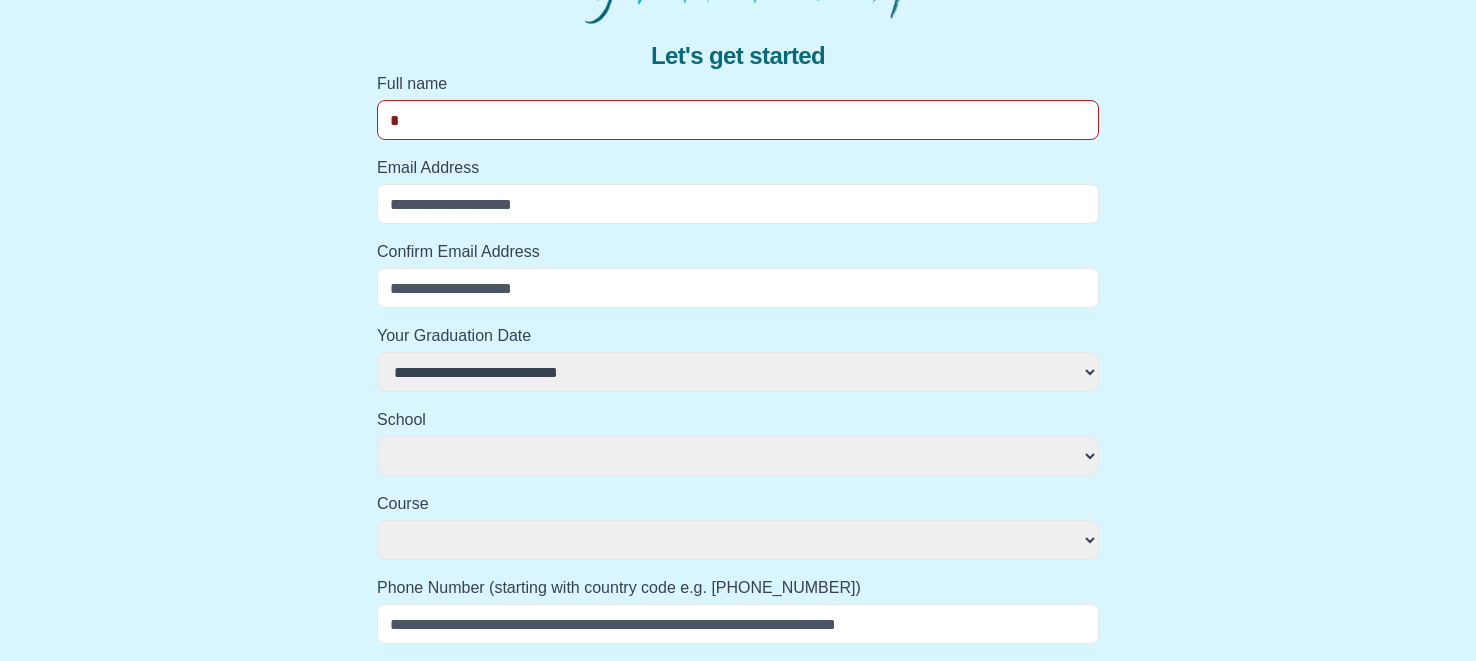 type on "**" 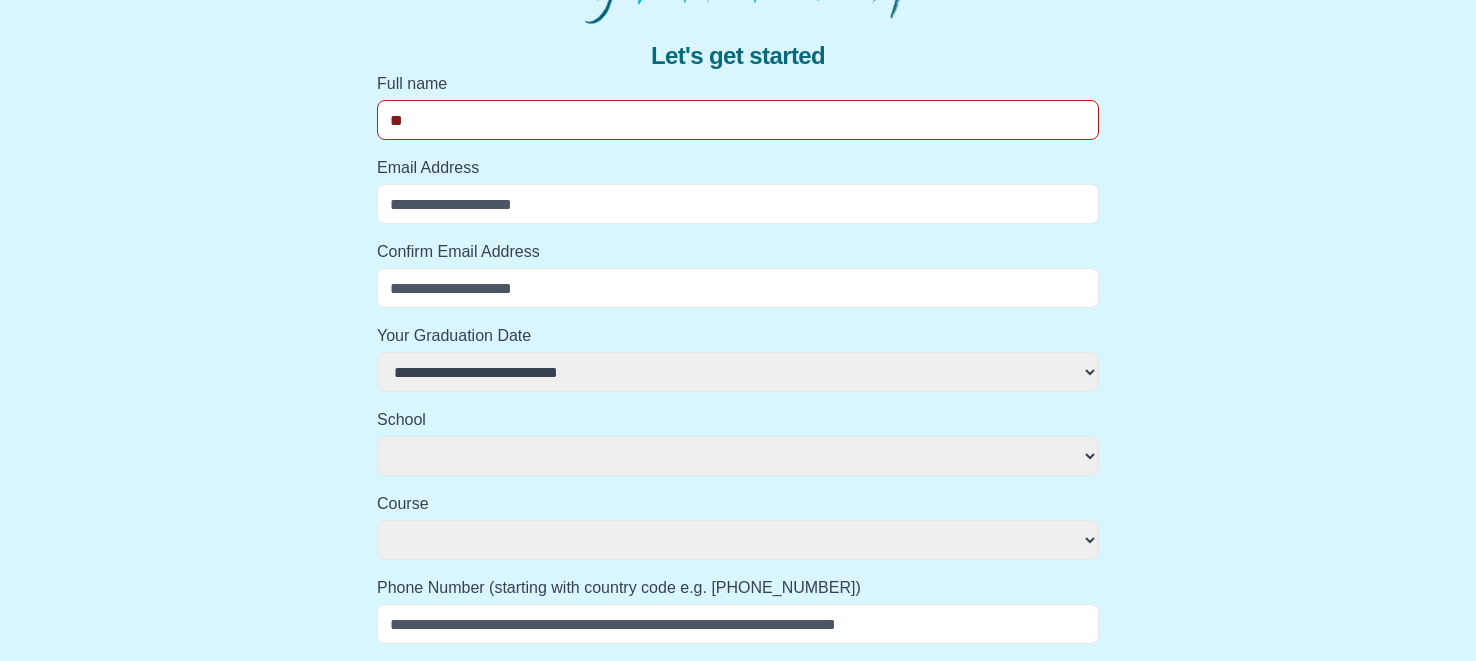 select 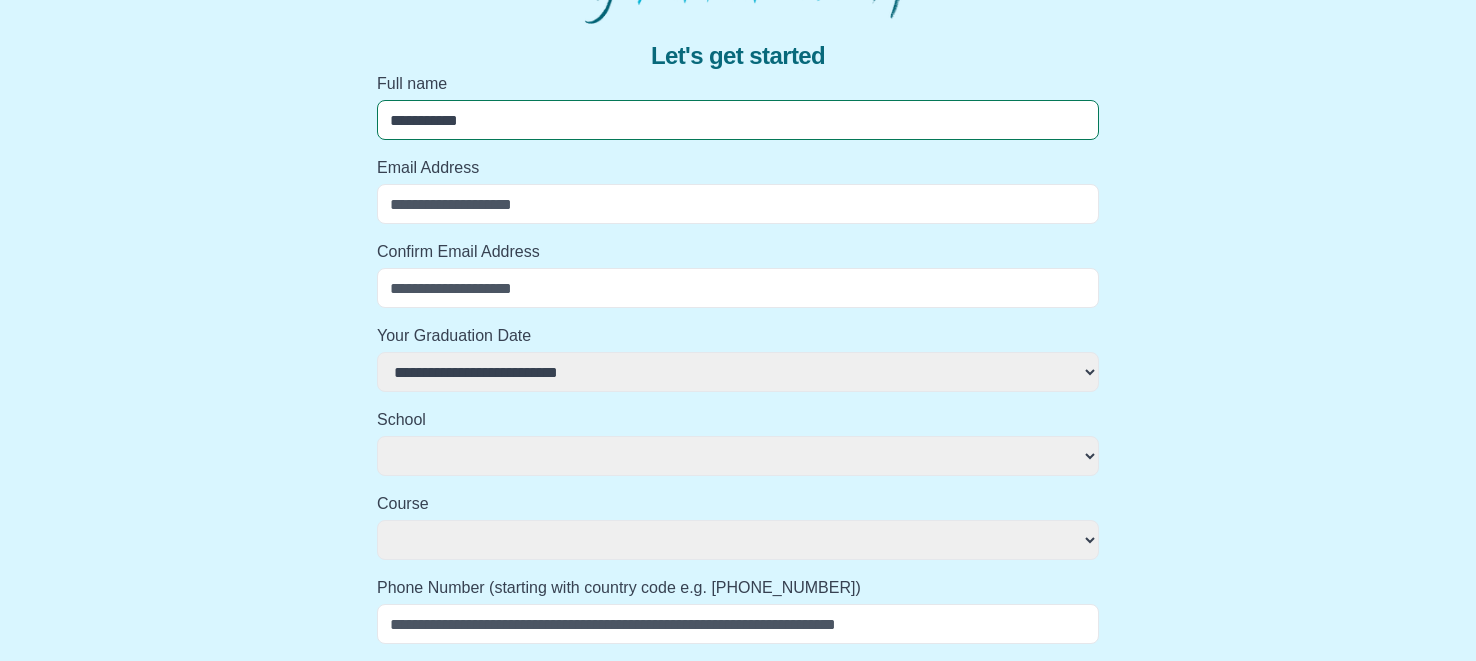 click on "Email Address" at bounding box center (738, 204) 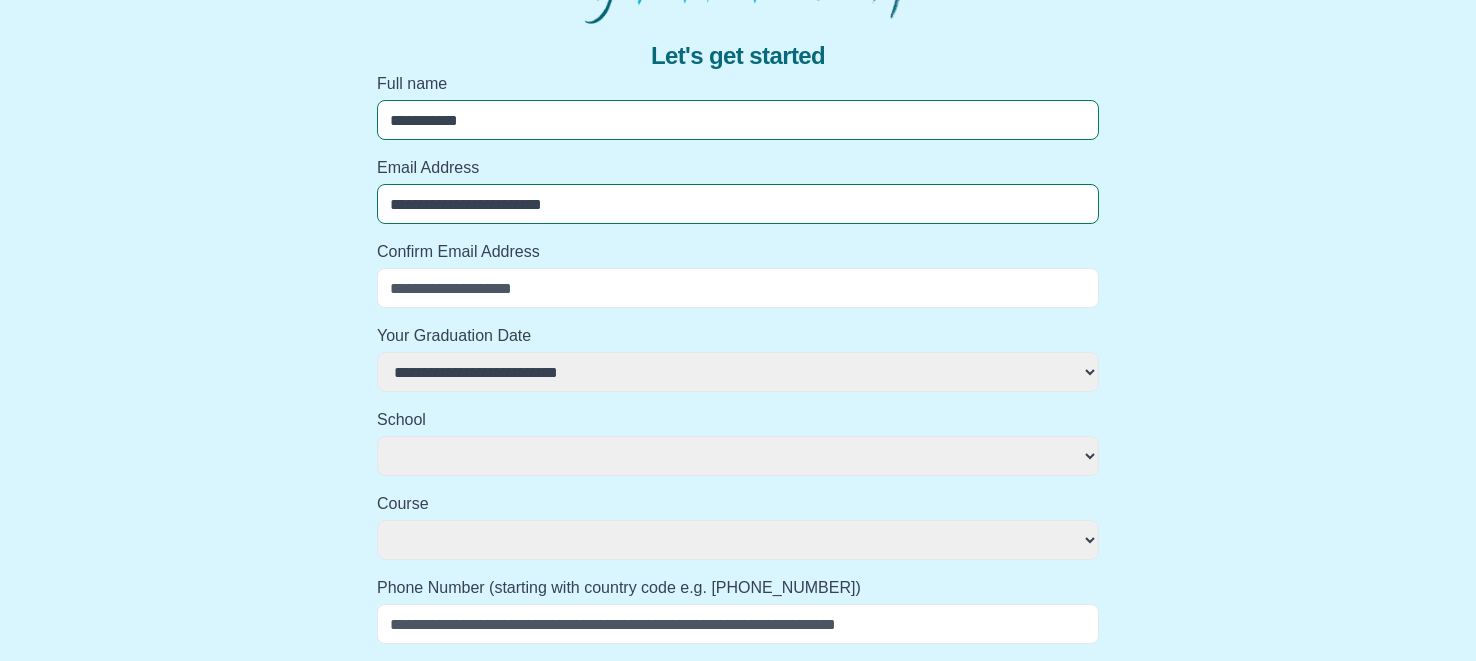 click on "Confirm Email Address" at bounding box center [738, 288] 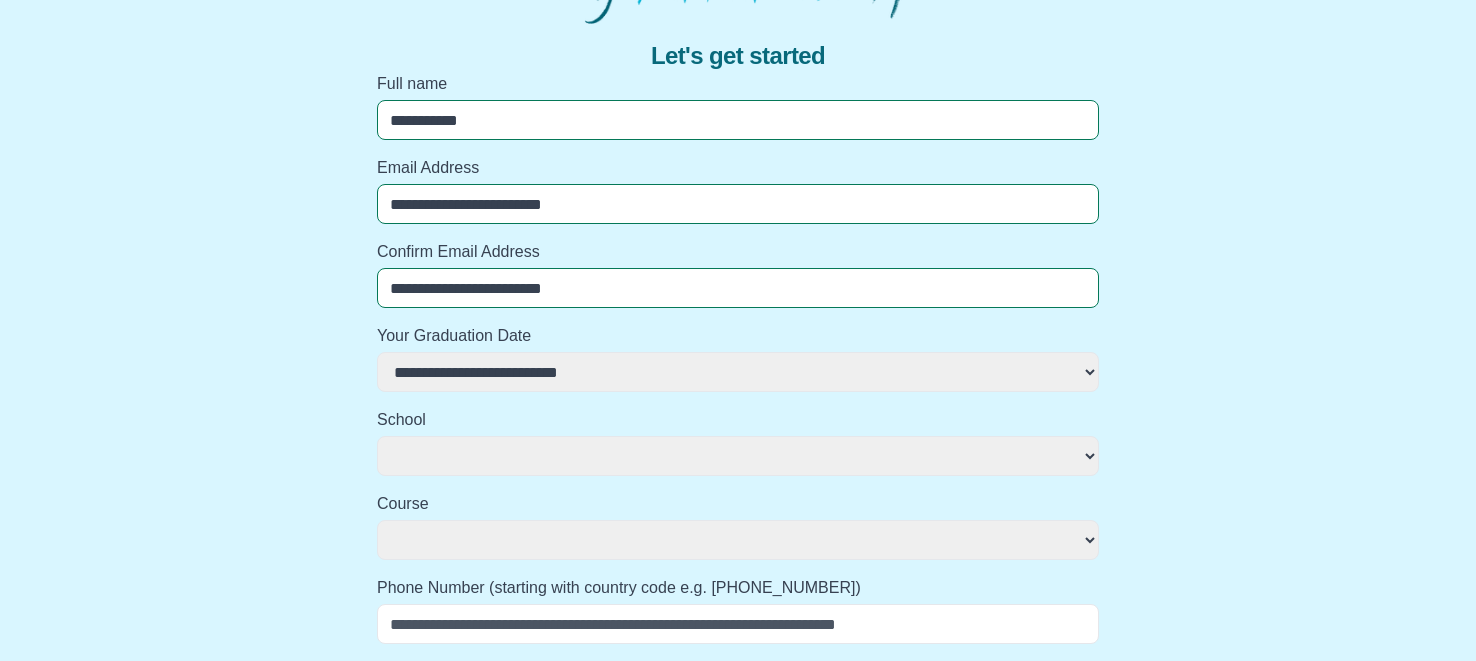 click on "**********" at bounding box center [738, 372] 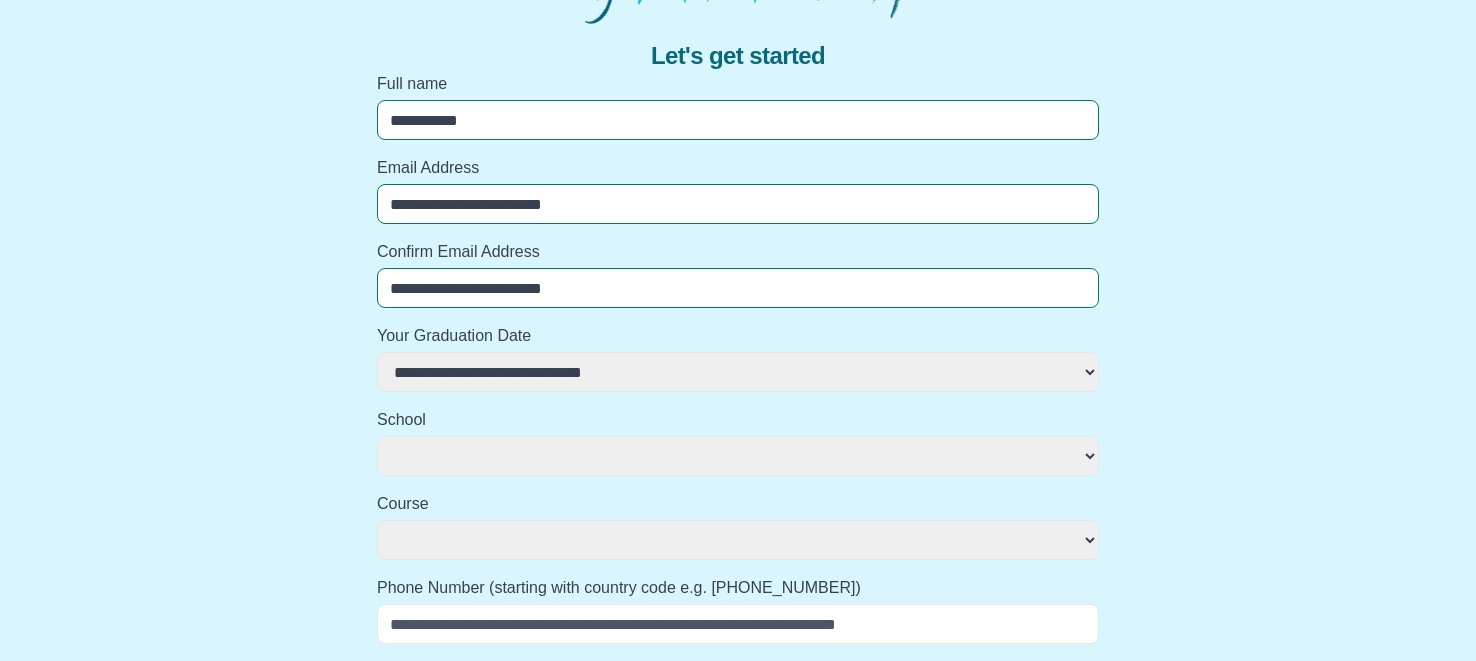 click on "**********" at bounding box center (738, 372) 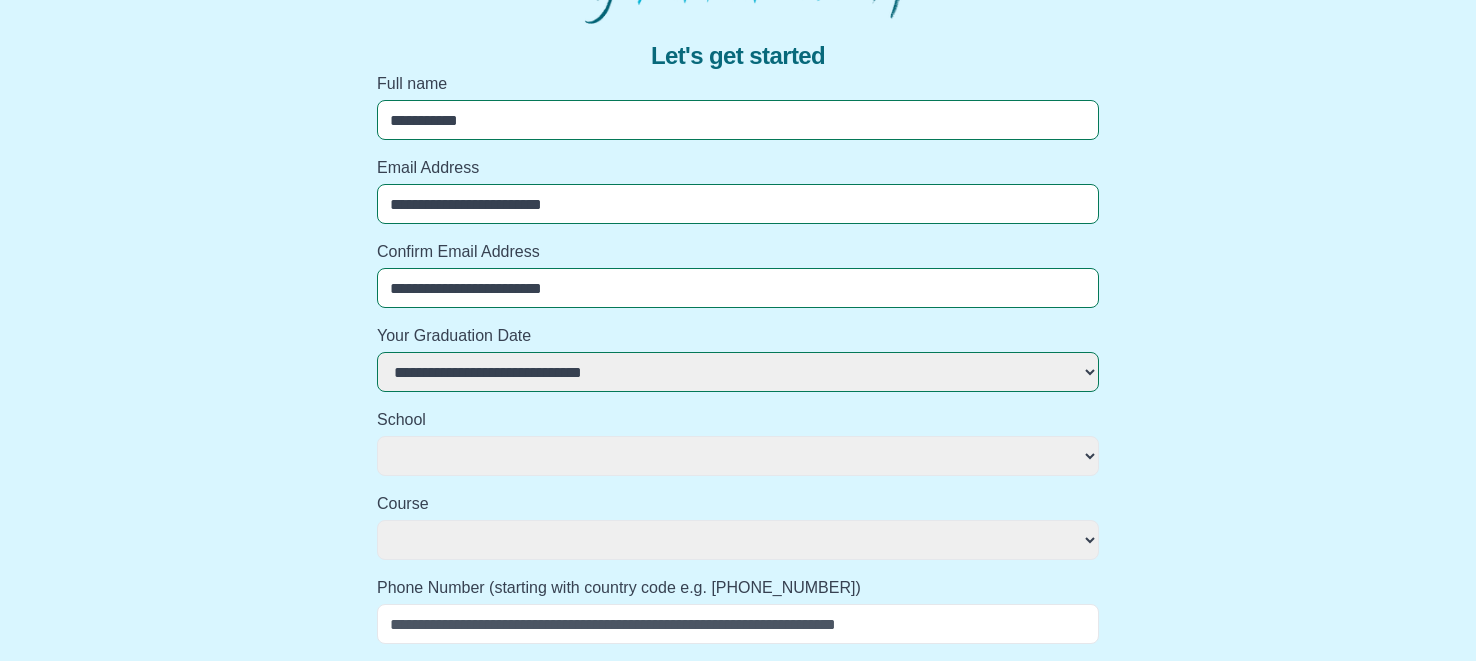 click on "**********" at bounding box center (738, 456) 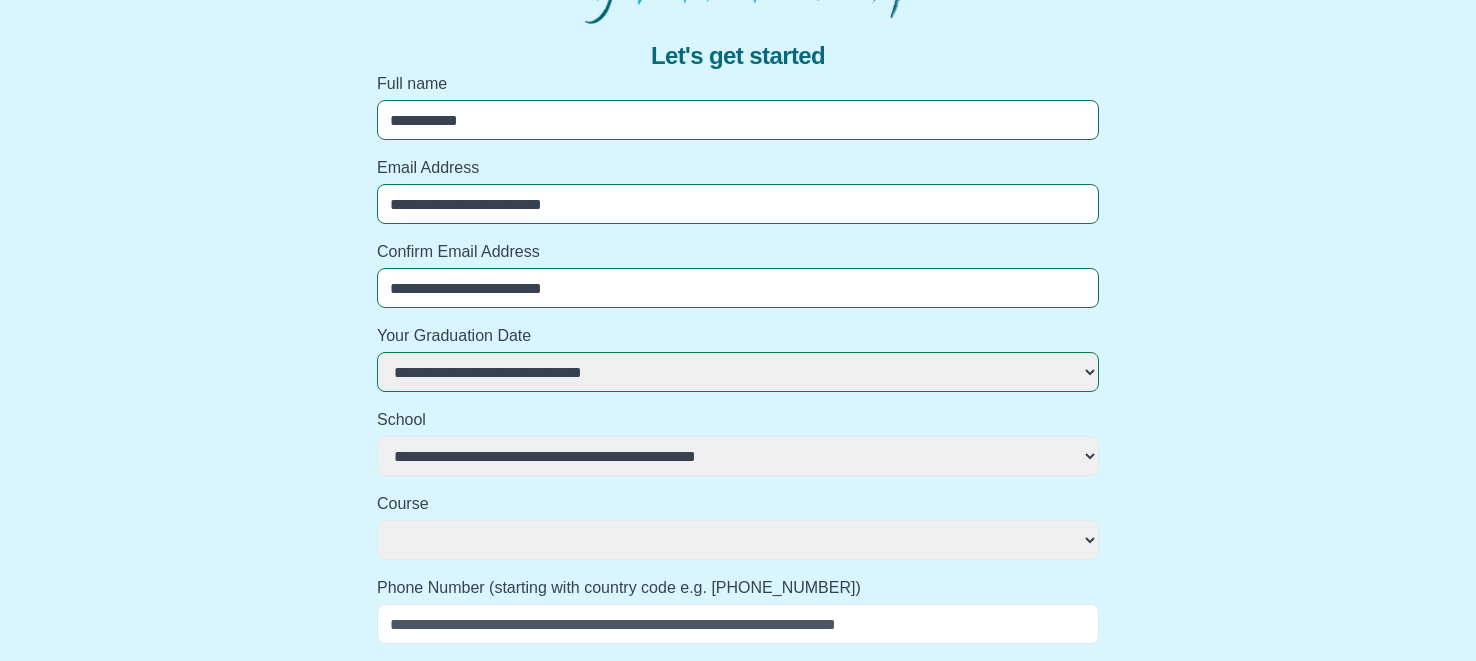click on "**********" at bounding box center (738, 456) 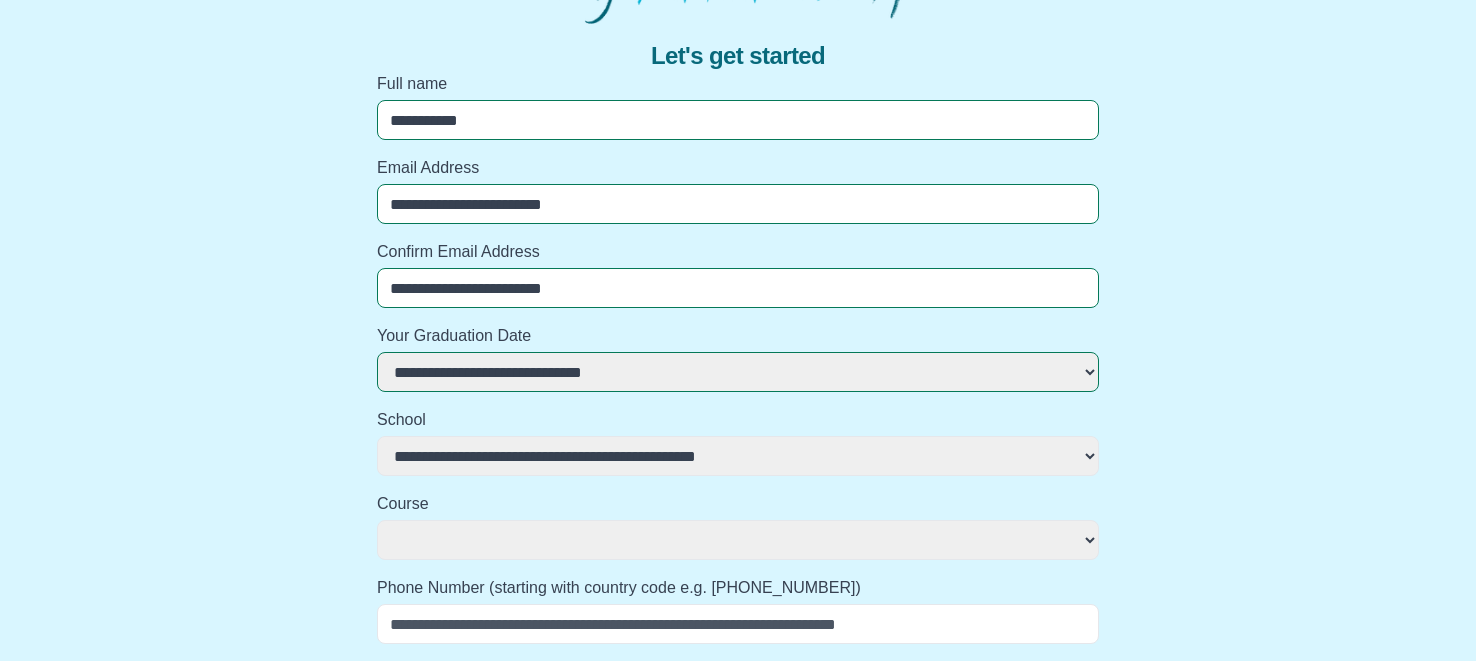 click on "**********" at bounding box center [738, 540] 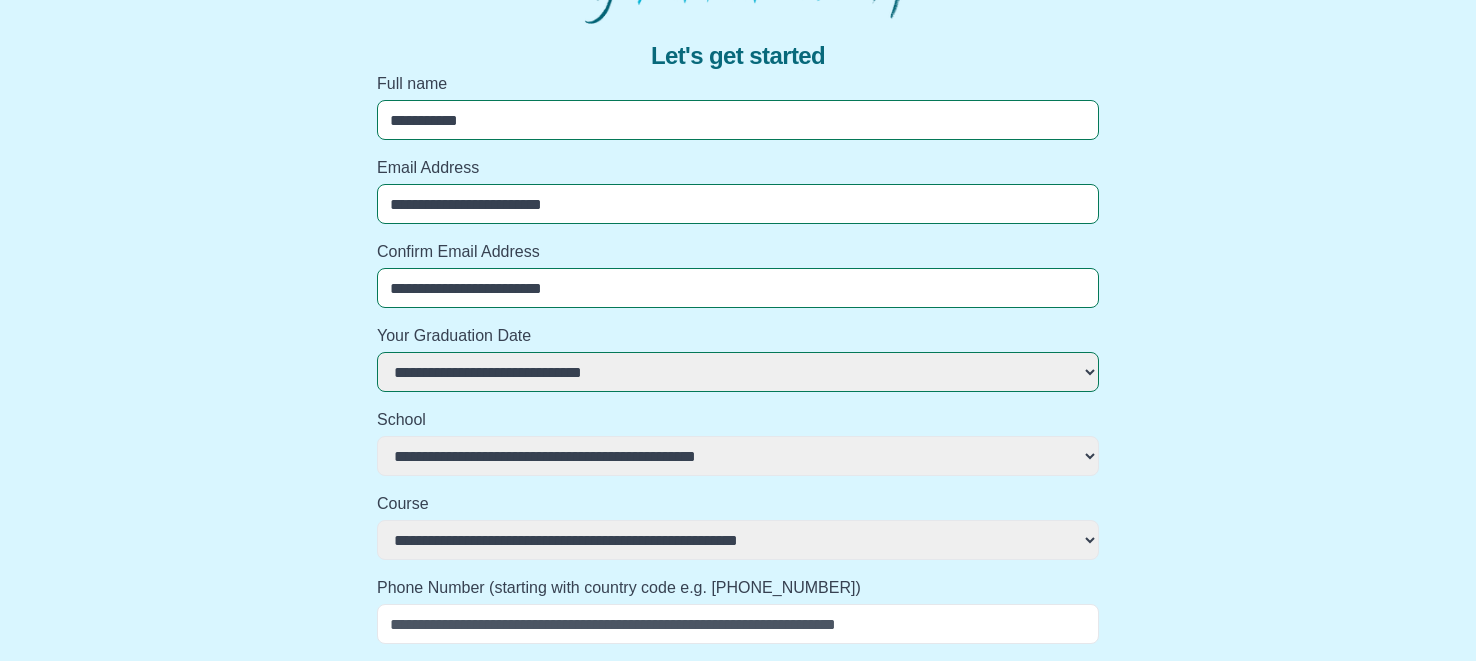click on "**********" at bounding box center (738, 540) 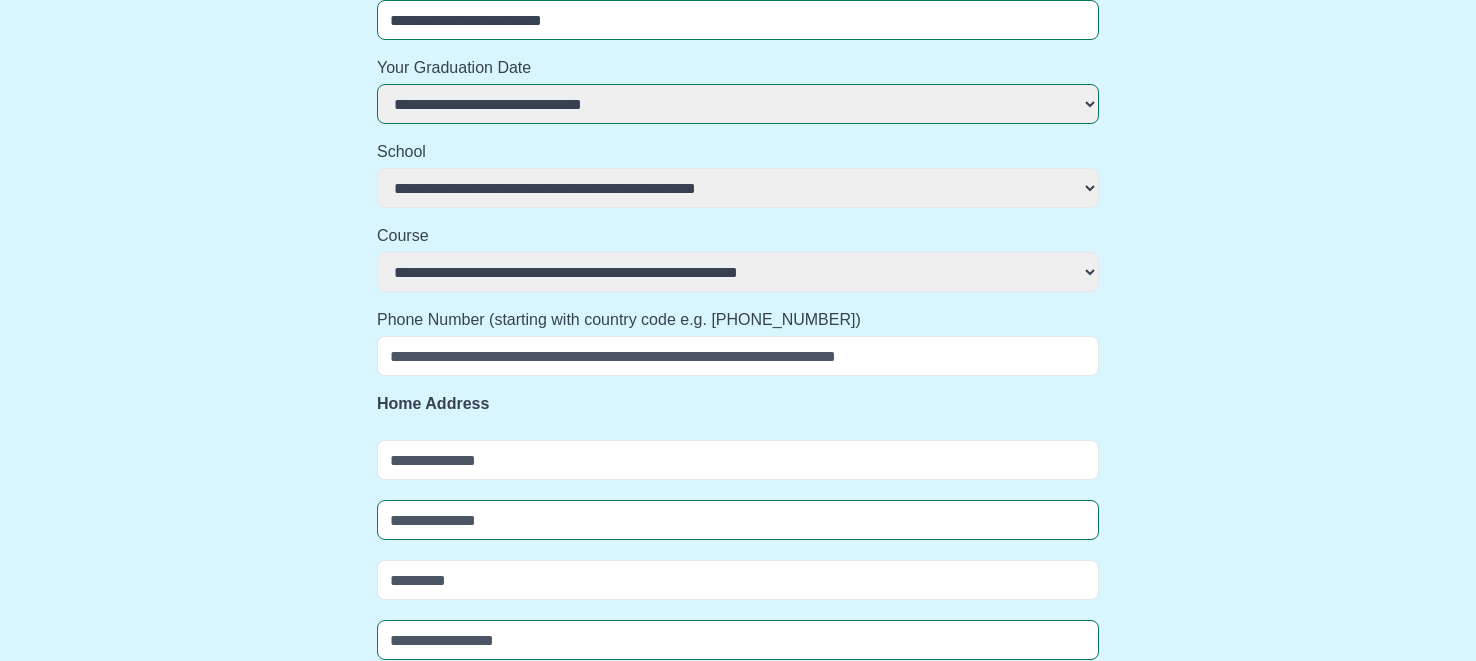 scroll, scrollTop: 422, scrollLeft: 0, axis: vertical 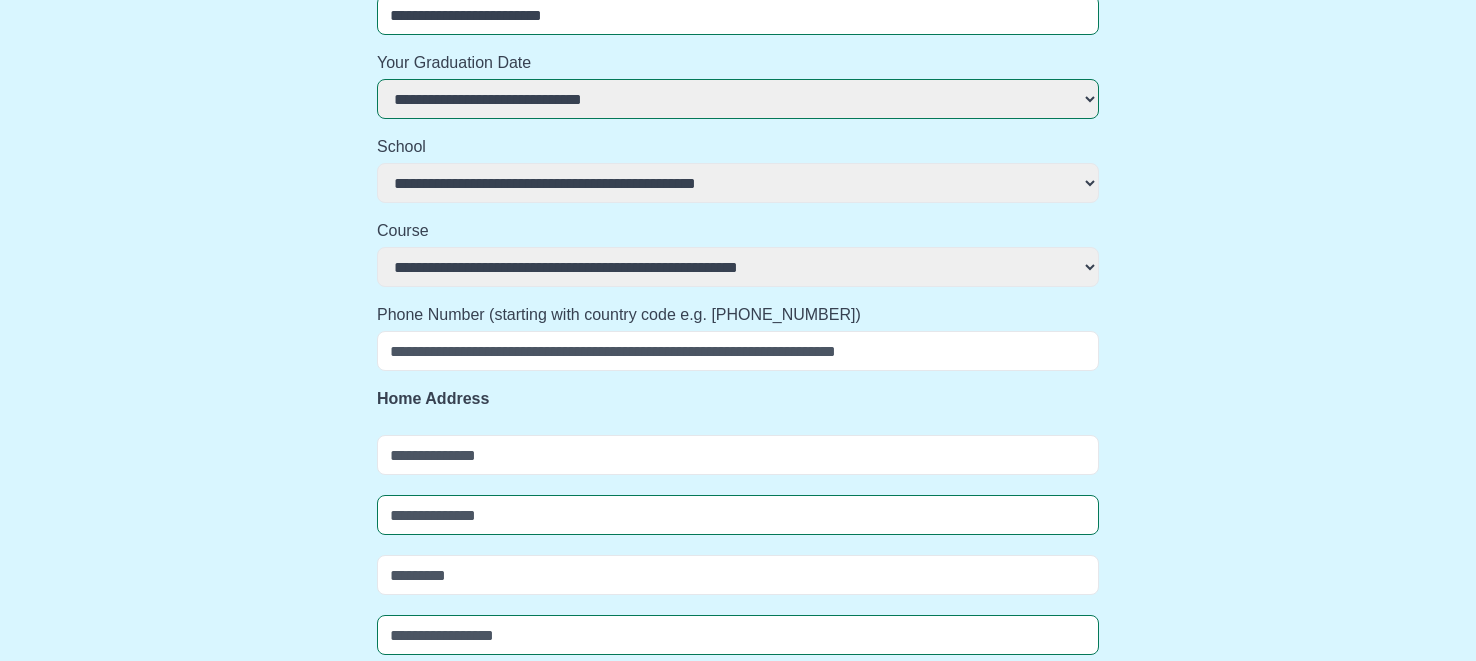 click on "Phone Number (starting with country code e.g. [PHONE_NUMBER])" at bounding box center [738, 351] 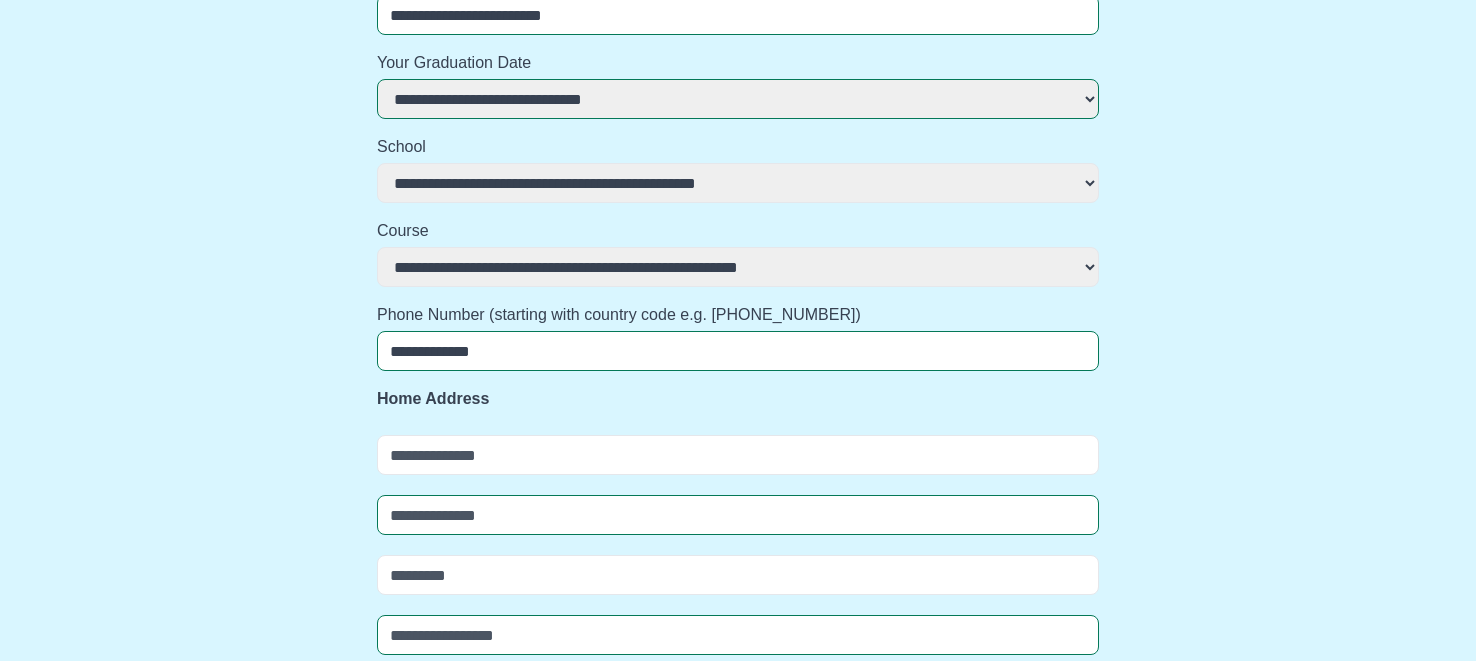 click at bounding box center (738, 455) 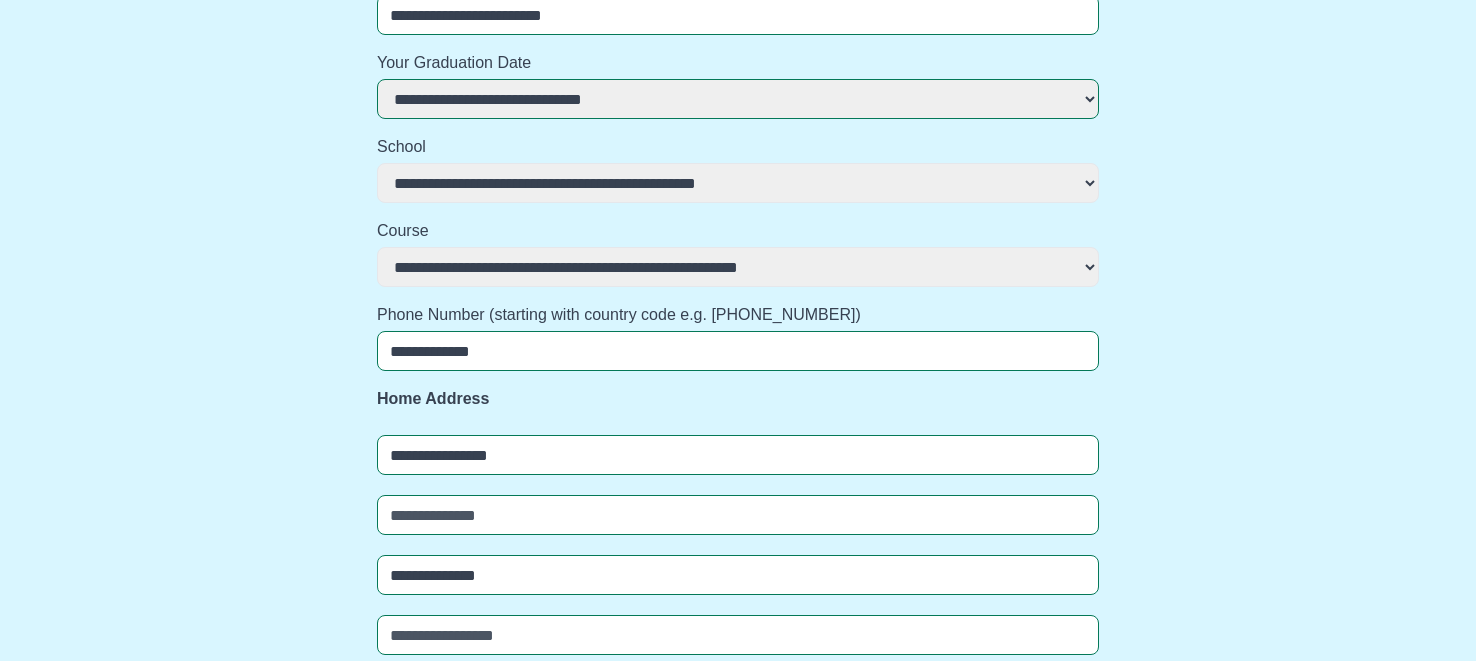 click at bounding box center [738, 515] 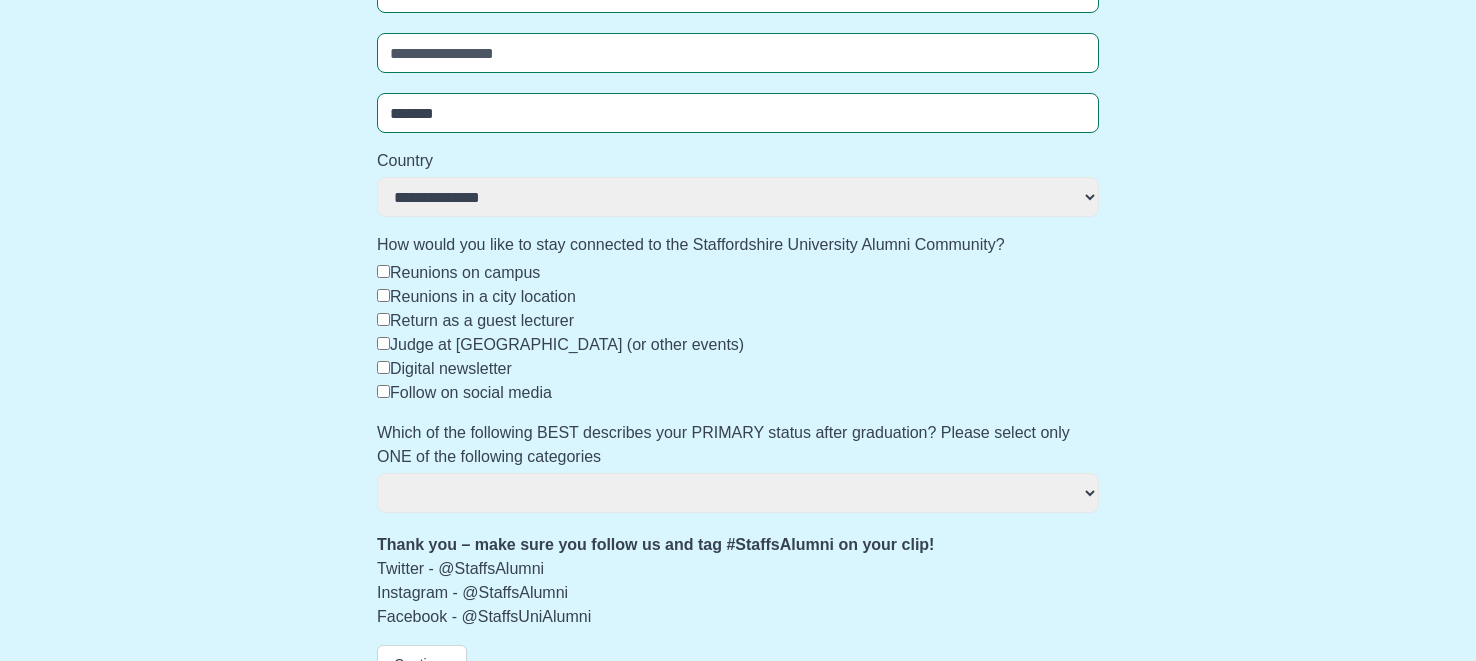 scroll, scrollTop: 1041, scrollLeft: 0, axis: vertical 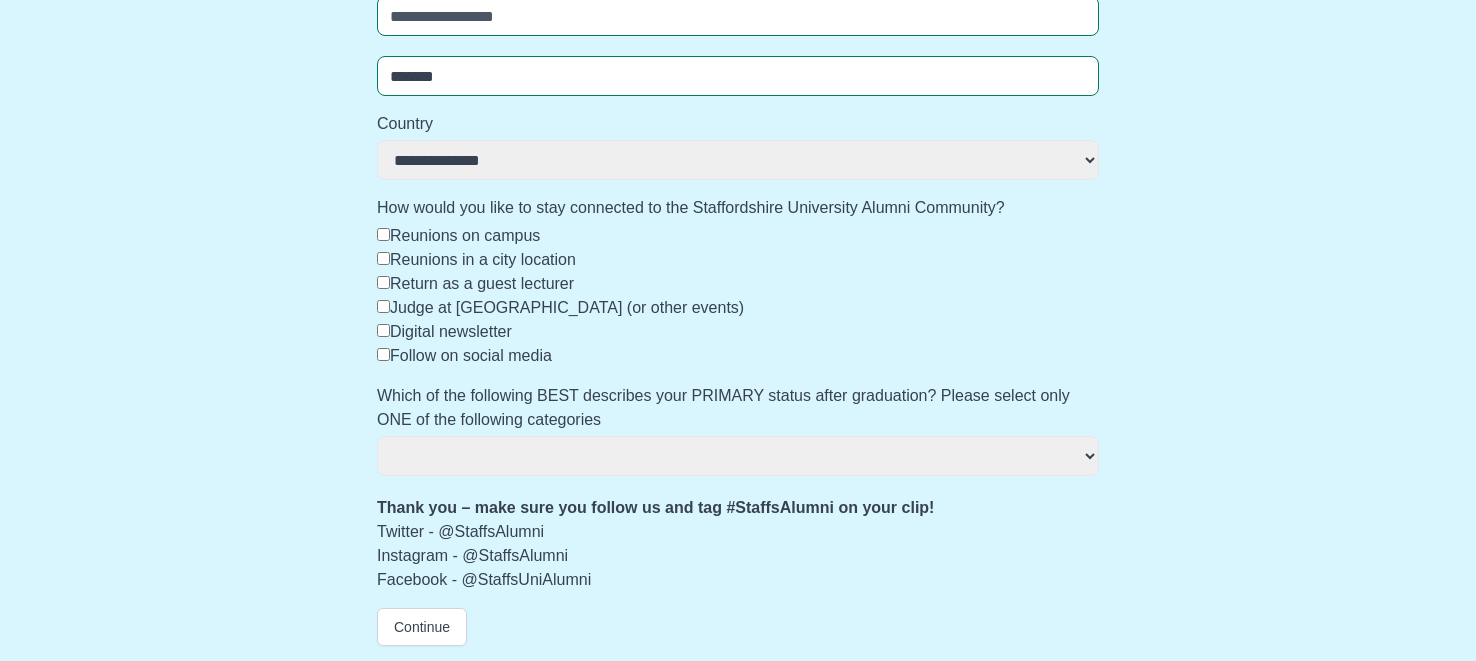 click on "**********" at bounding box center (738, 456) 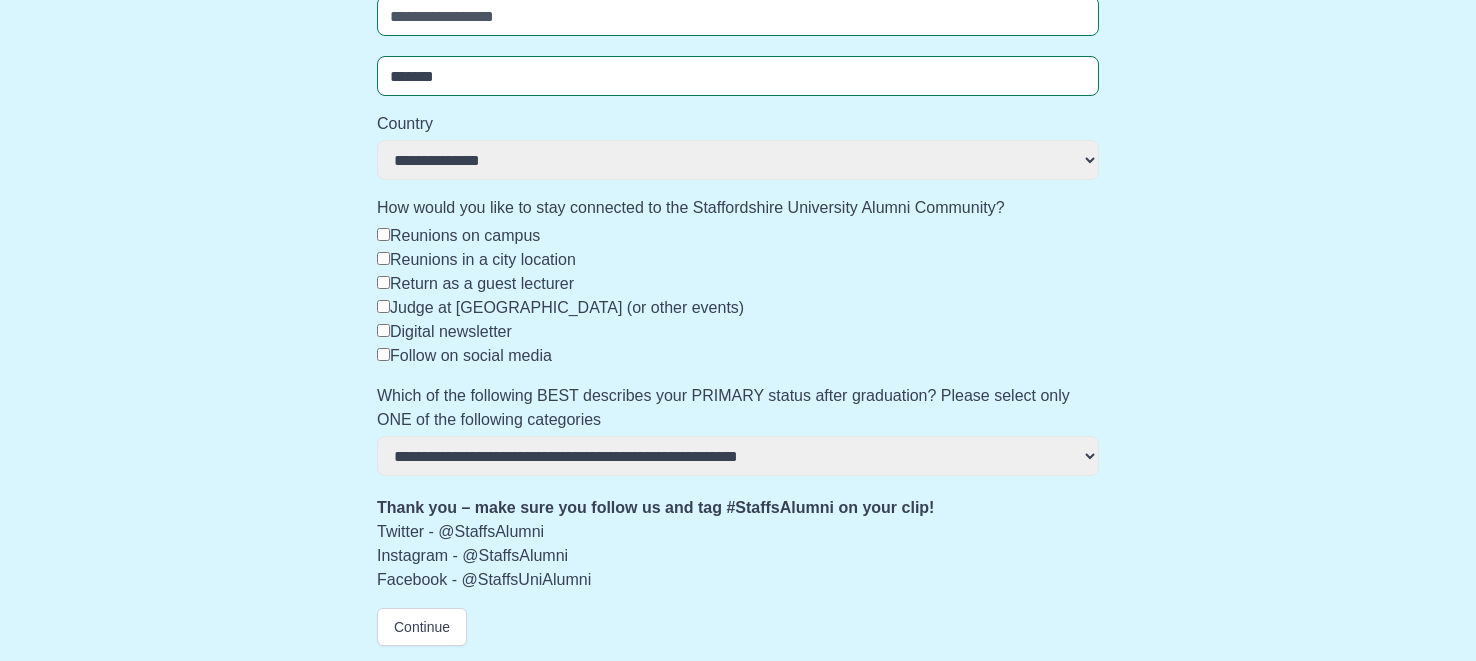 click on "**********" at bounding box center (738, 456) 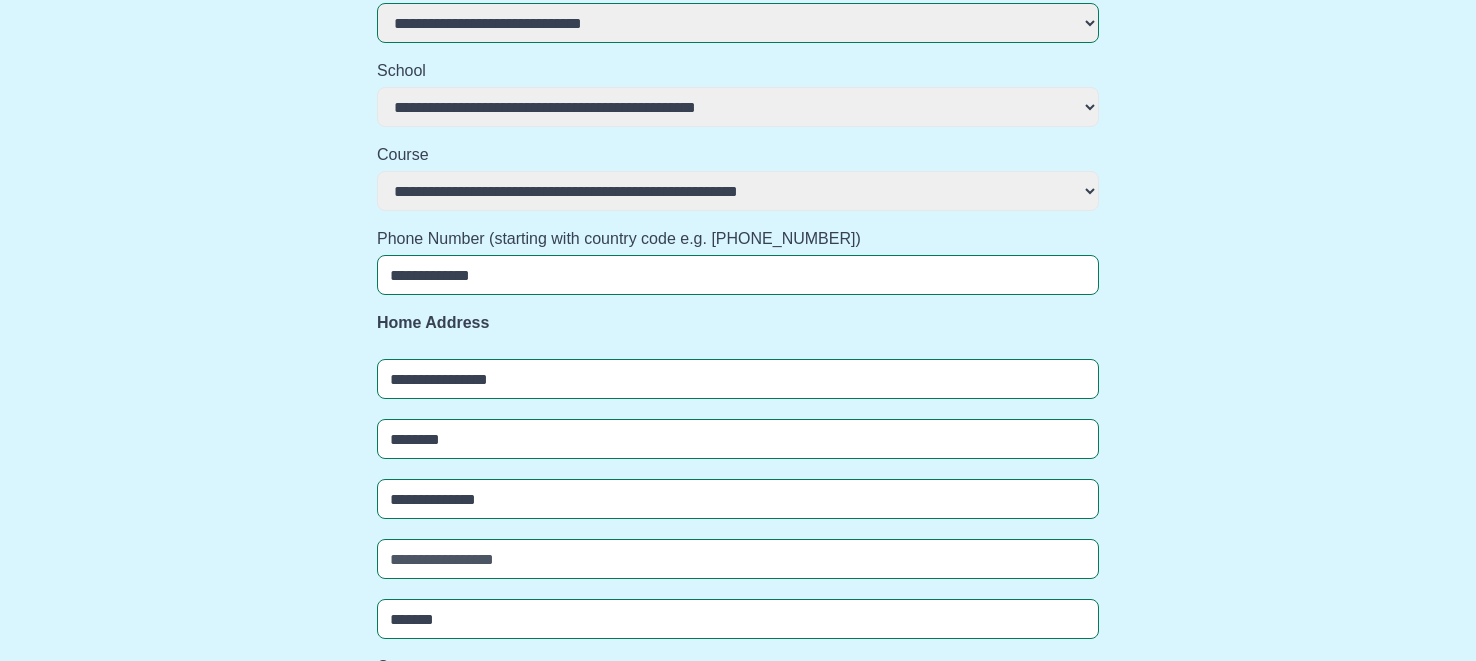 scroll, scrollTop: 1041, scrollLeft: 0, axis: vertical 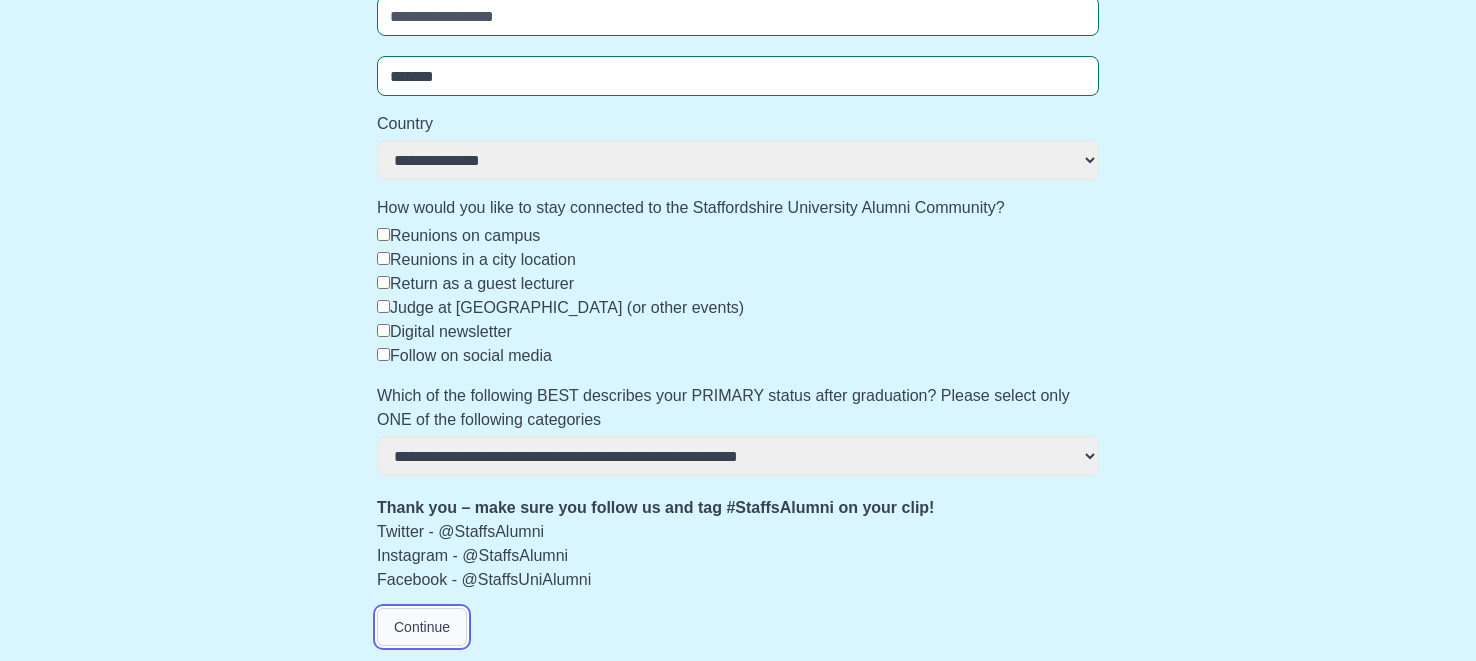 click on "Continue" at bounding box center [422, 627] 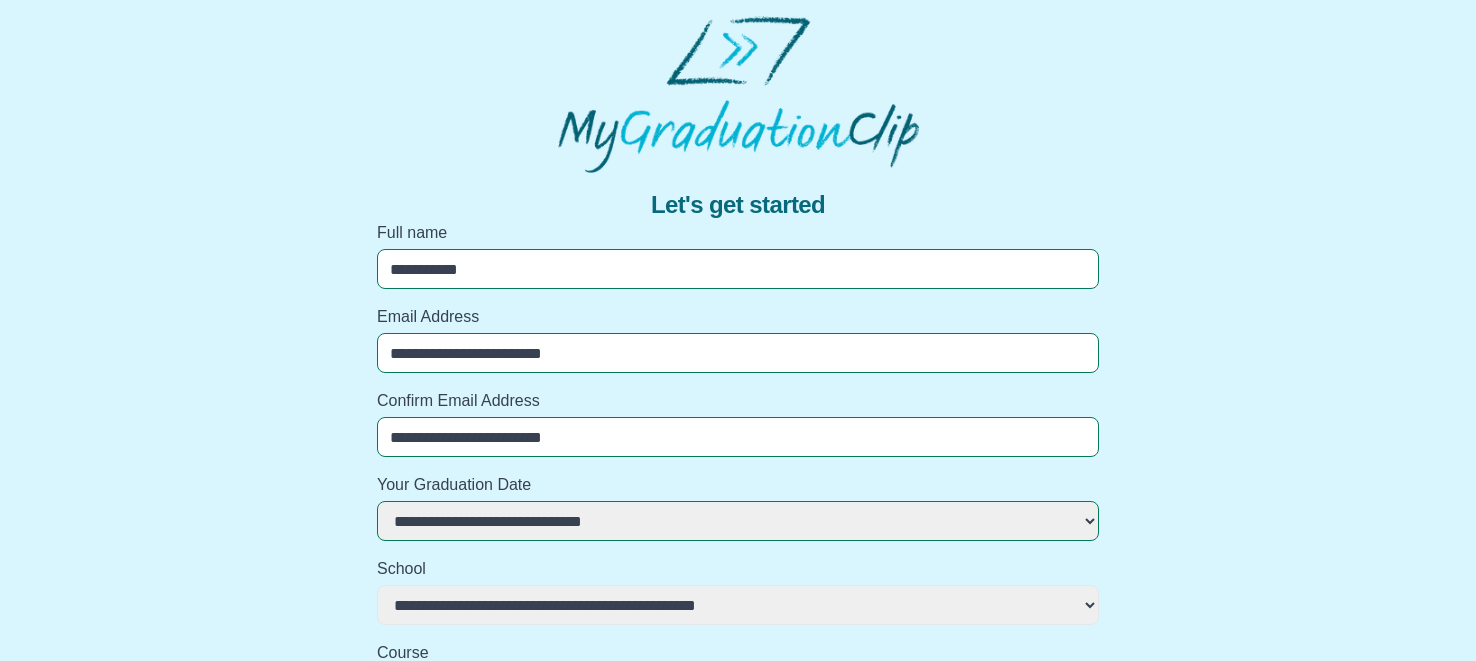 scroll, scrollTop: 1041, scrollLeft: 0, axis: vertical 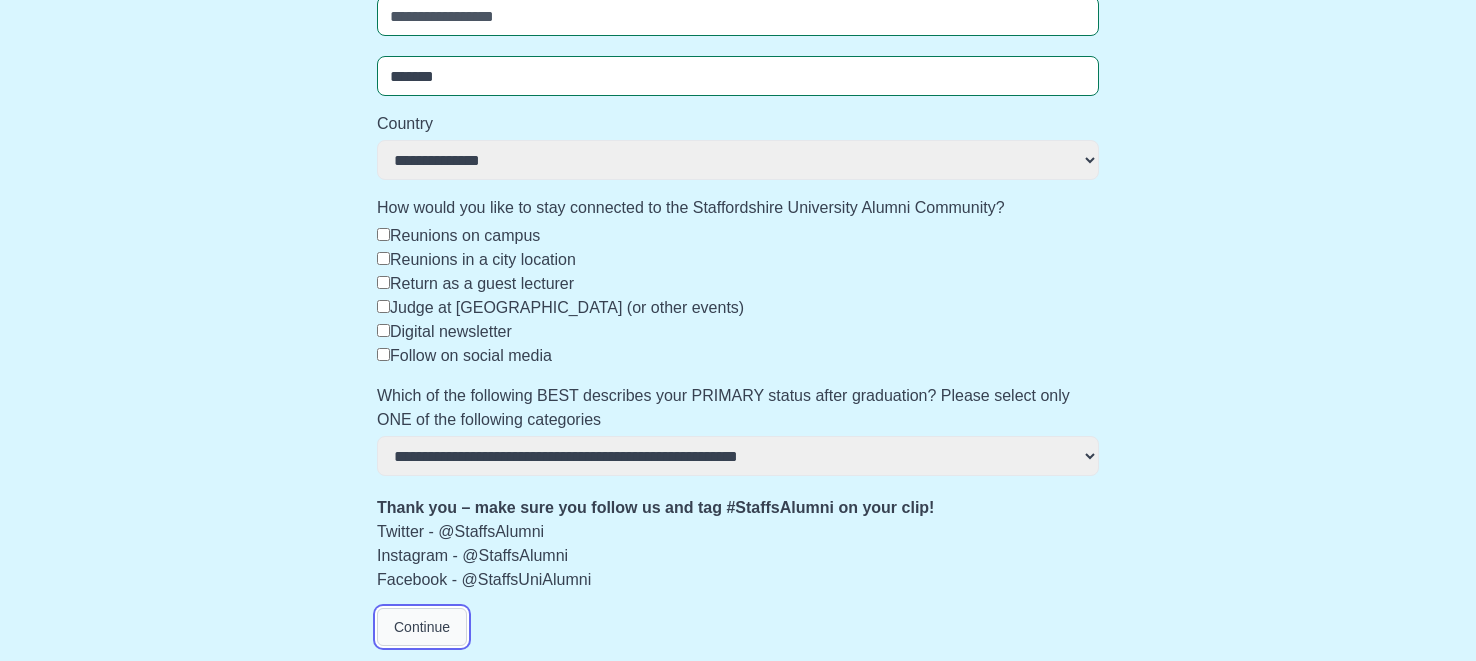 click on "Continue" at bounding box center (422, 627) 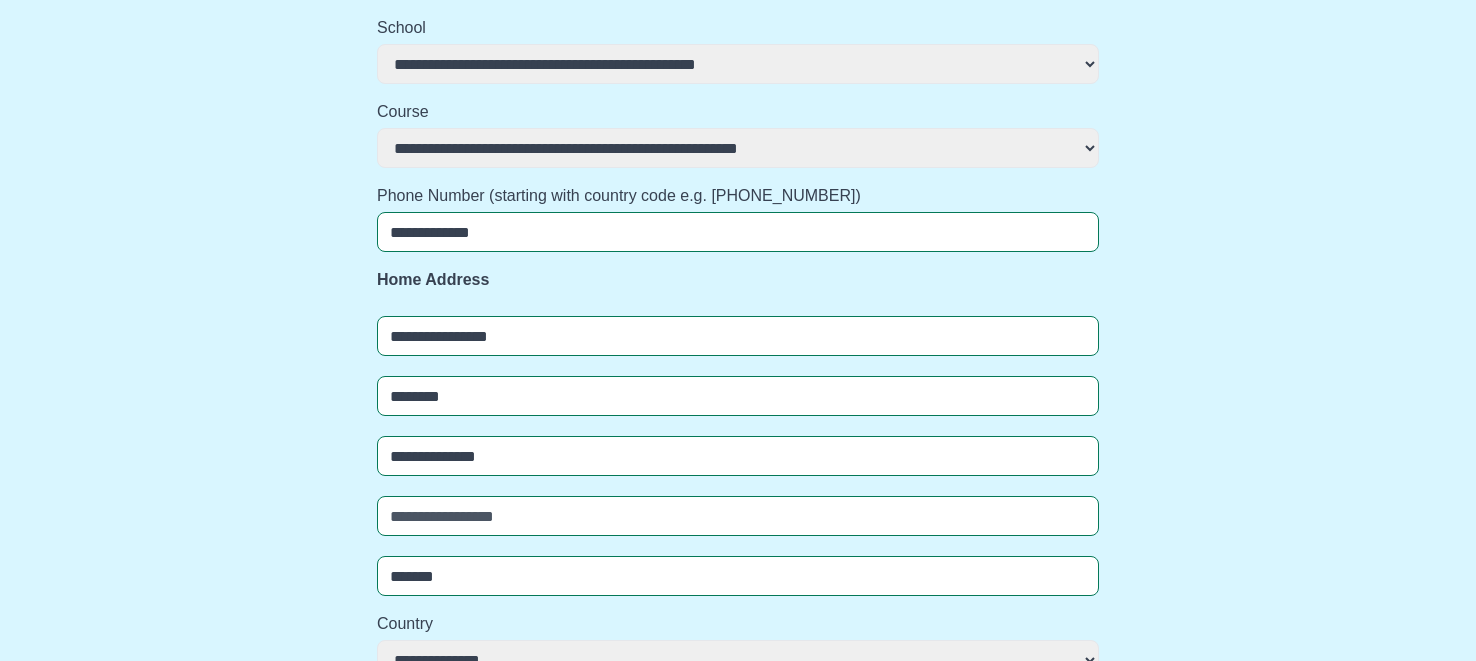 scroll, scrollTop: 1041, scrollLeft: 0, axis: vertical 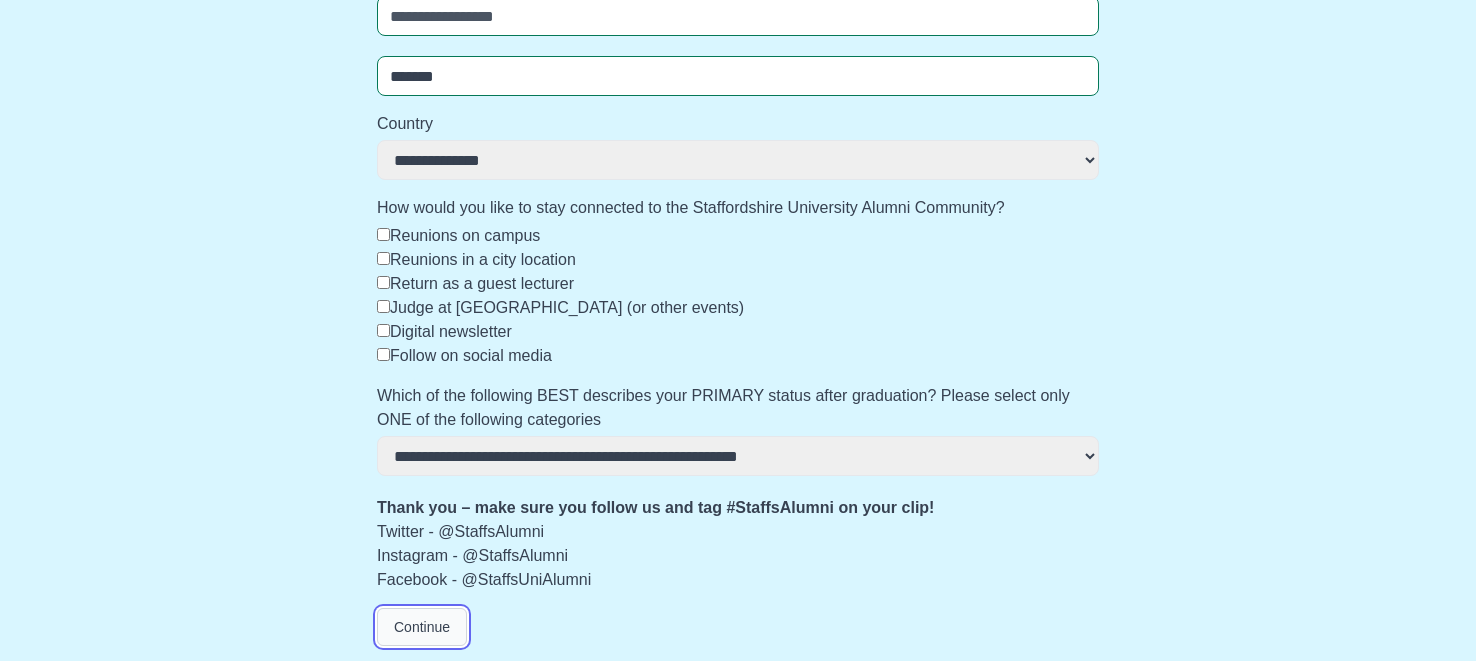 click on "Continue" at bounding box center (422, 627) 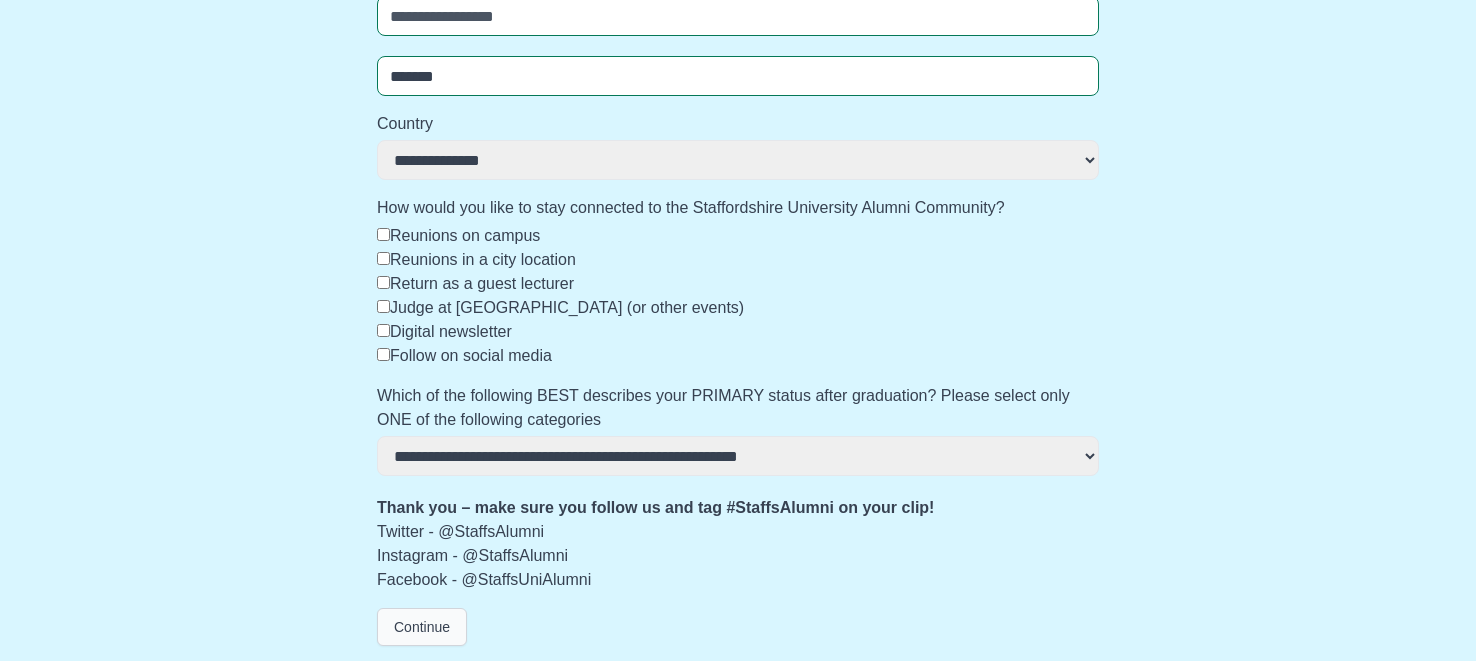 scroll, scrollTop: 0, scrollLeft: 0, axis: both 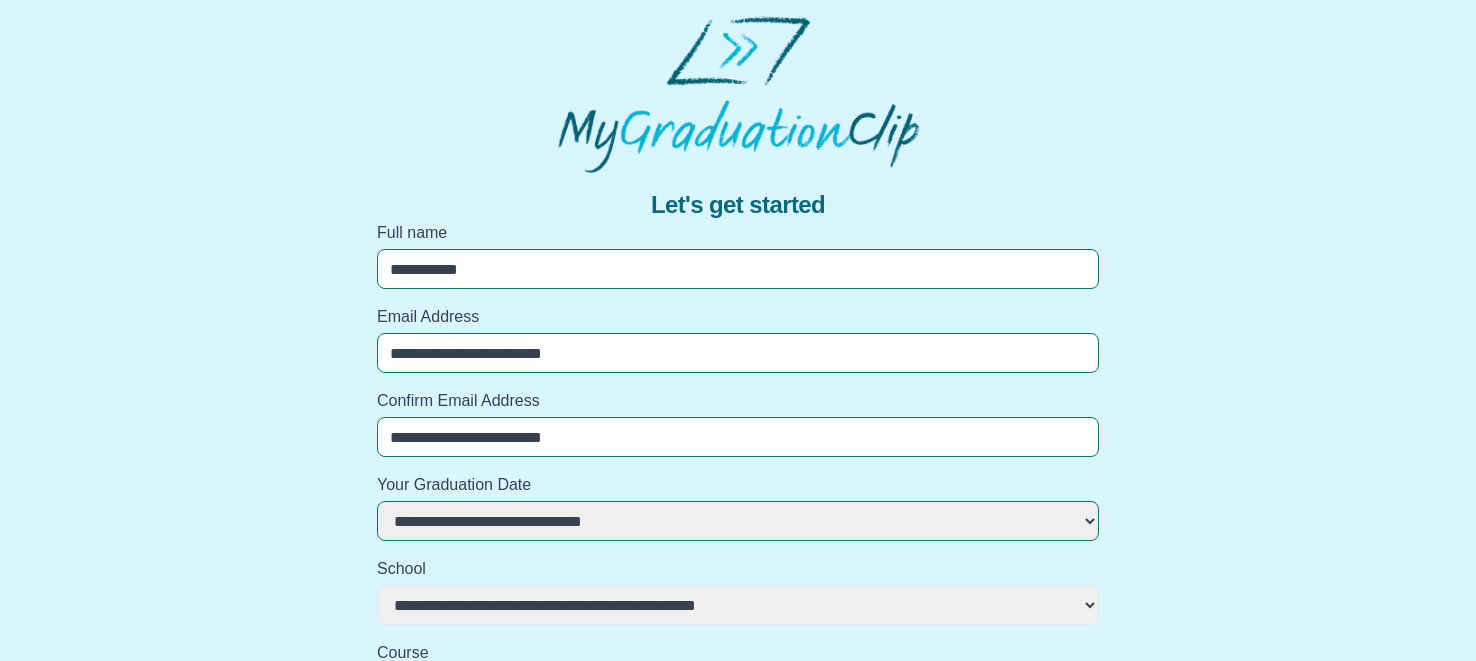 click on "**********" at bounding box center (738, 851) 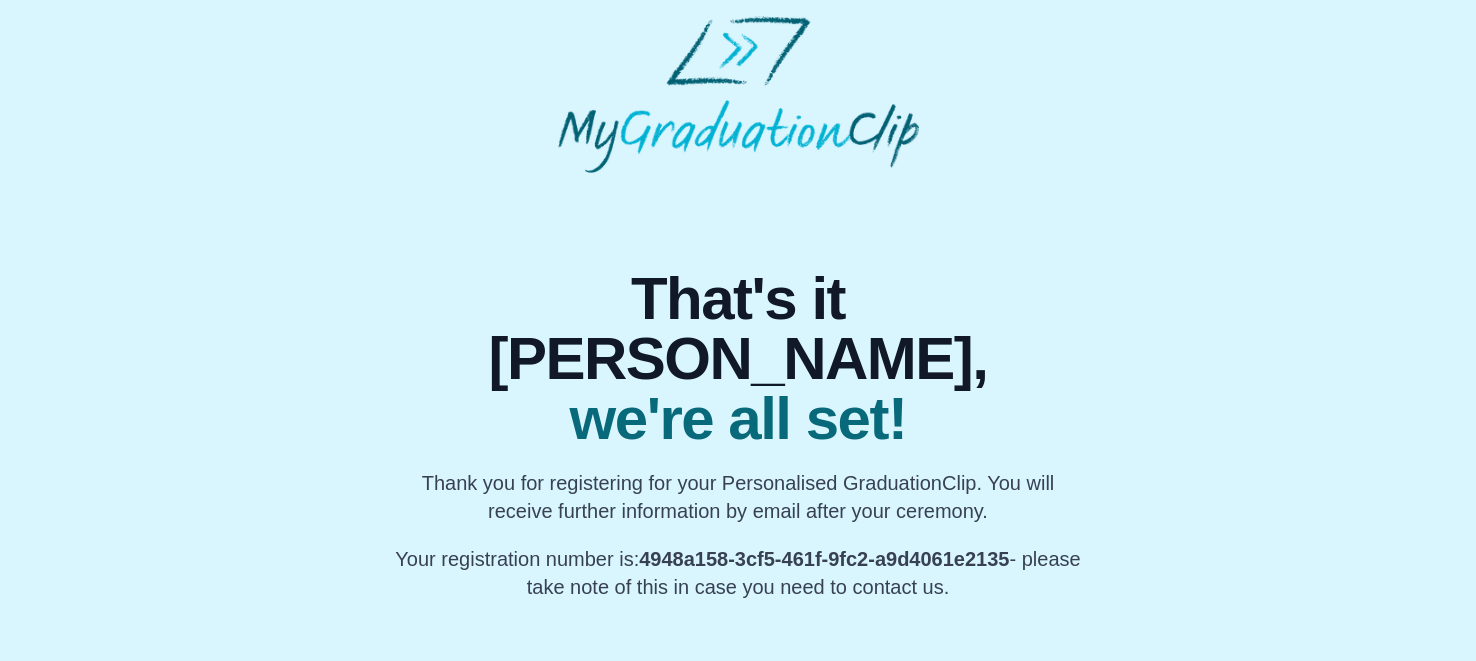 click on "That's it [PERSON_NAME], we're all set!  Thank you for registering for your Personalised GraduationClip. You will receive further information by email after your ceremony.   Your registration number is:  4948a158-3cf5-461f-9fc2-a9d4061e2135  - please take note of this in case you need to contact us." at bounding box center [738, 308] 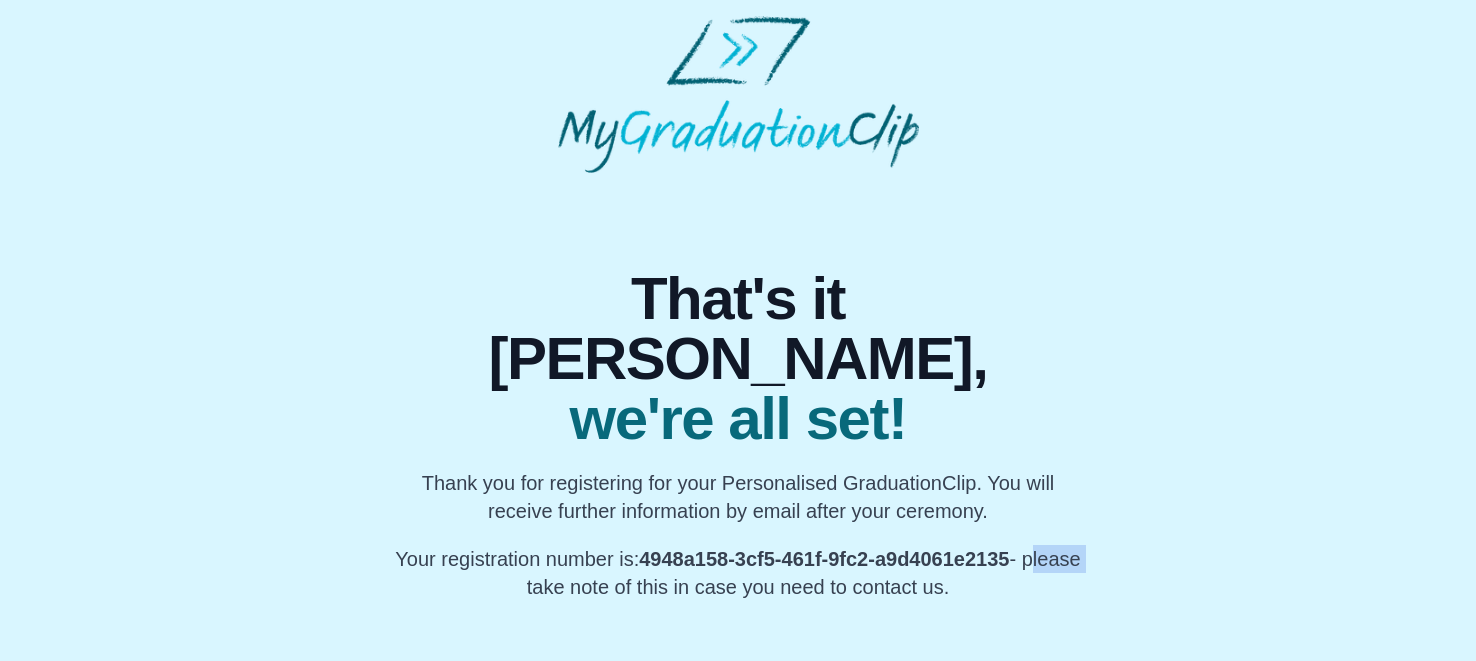 click on "we're all set!" at bounding box center (738, 419) 